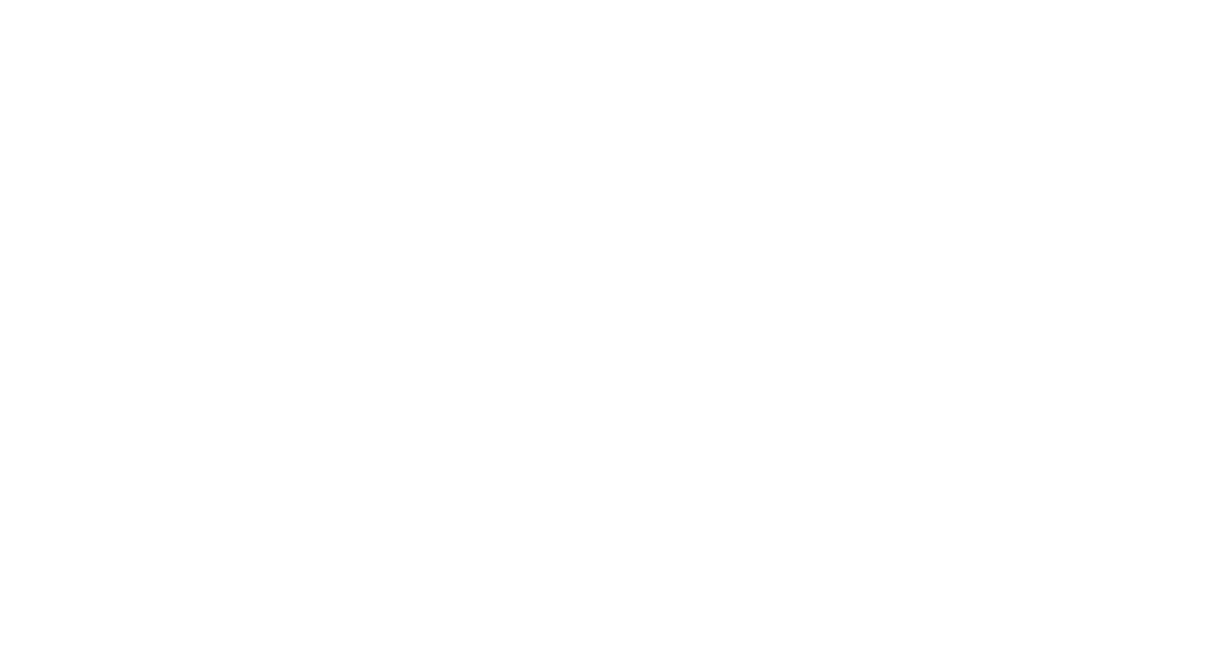 scroll, scrollTop: 0, scrollLeft: 0, axis: both 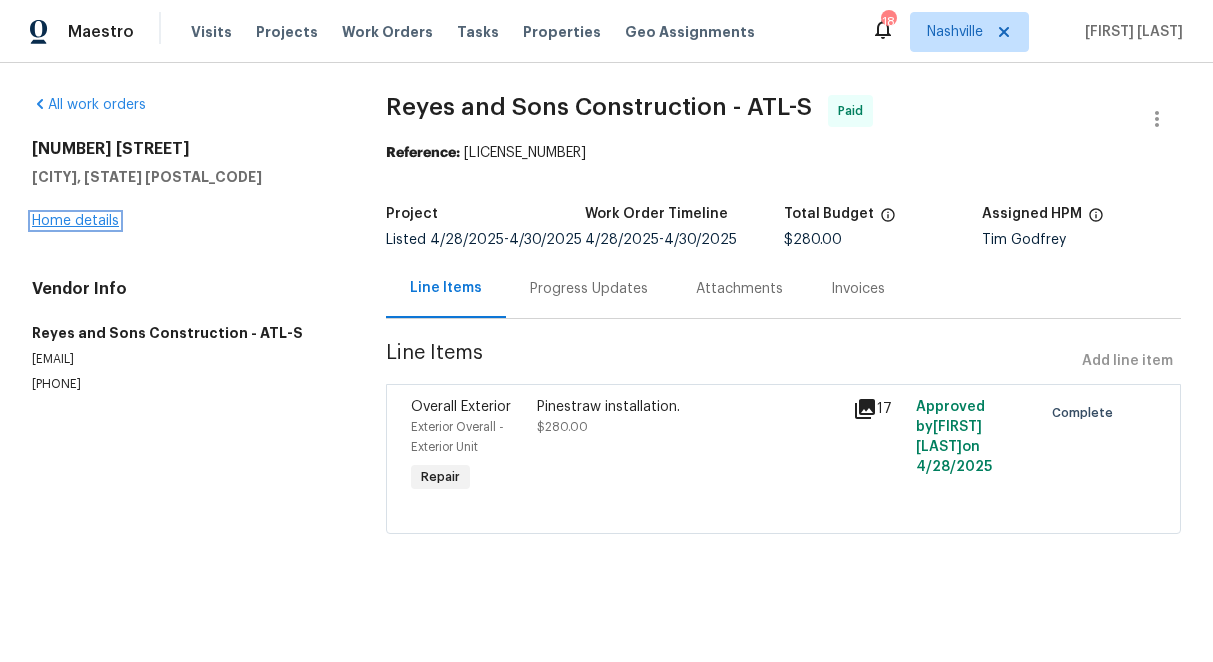 click on "Home details" at bounding box center (75, 221) 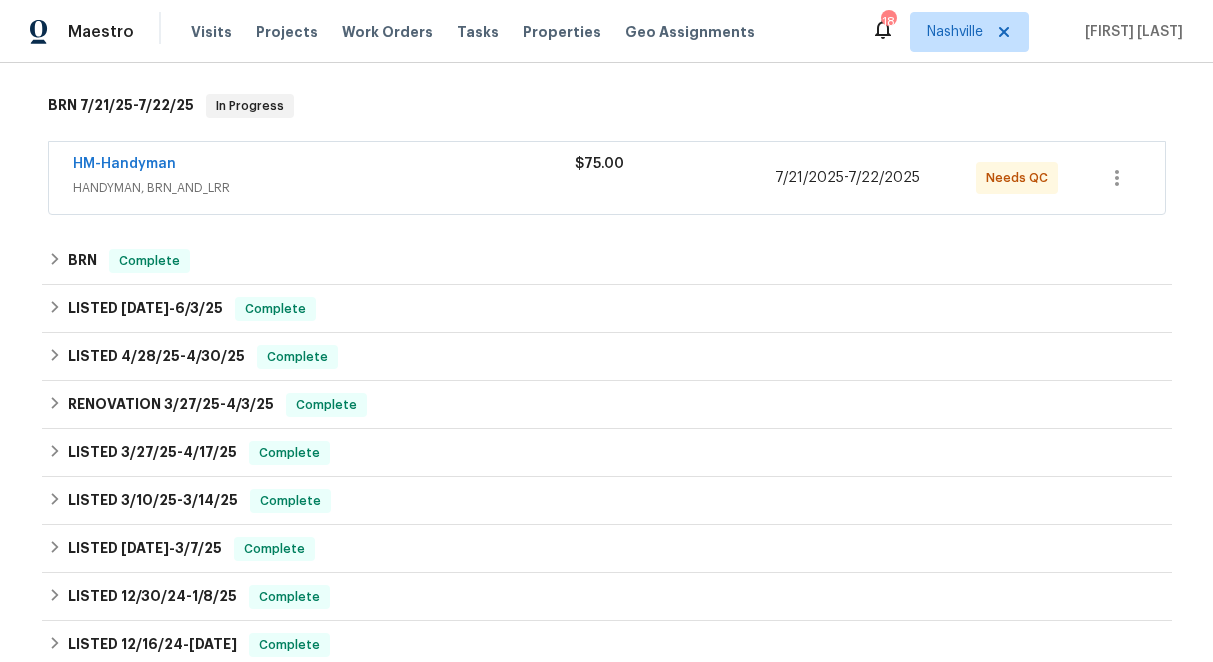 scroll, scrollTop: 363, scrollLeft: 0, axis: vertical 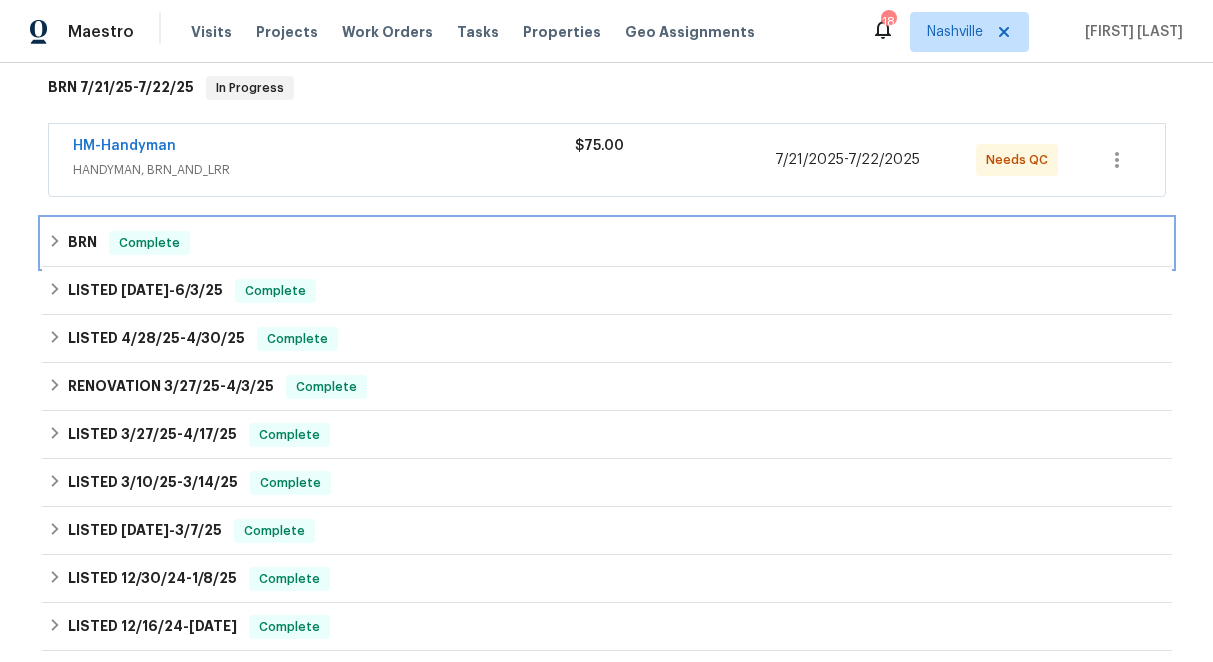 click 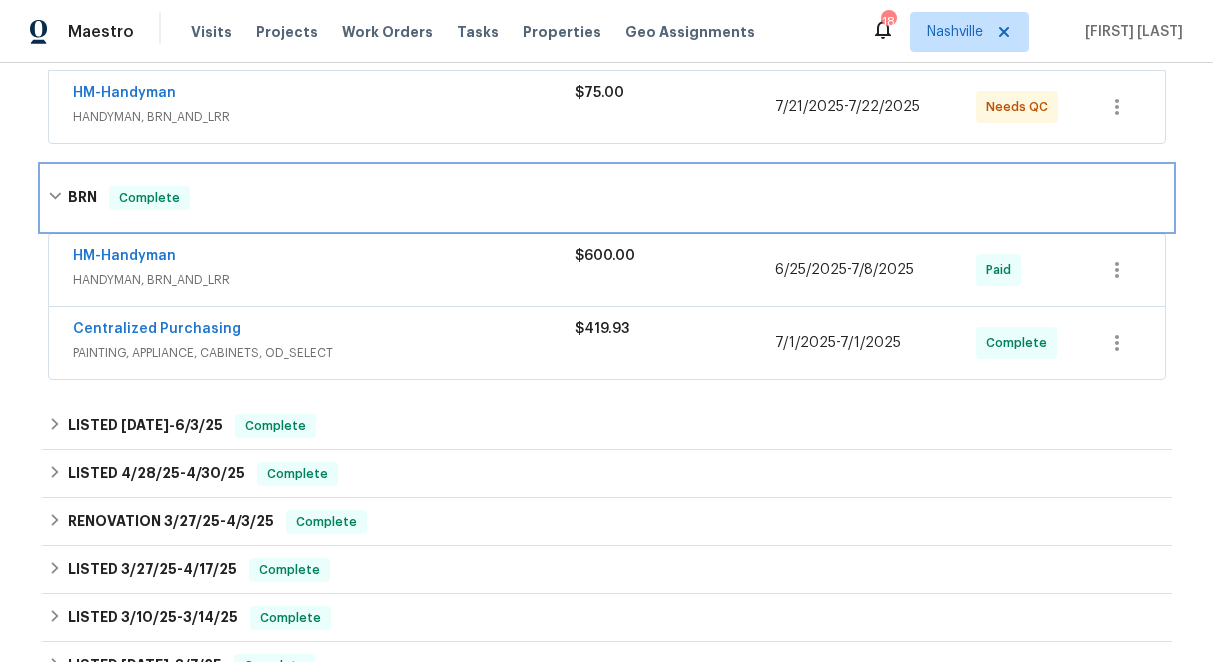 scroll, scrollTop: 417, scrollLeft: 0, axis: vertical 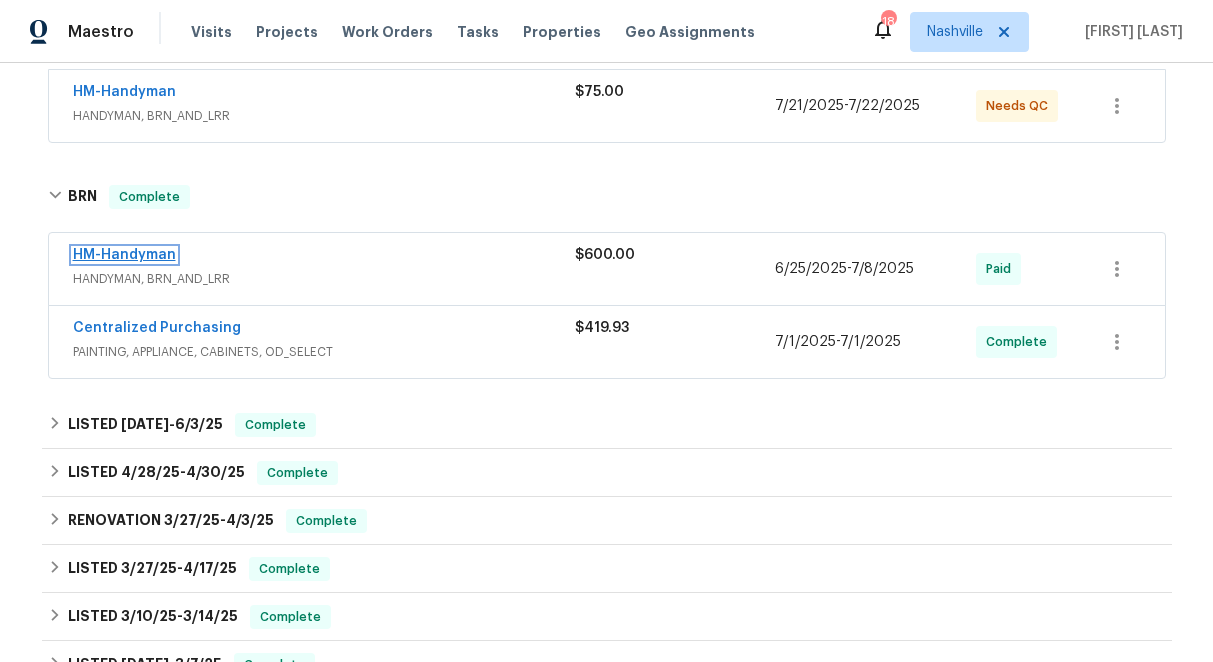 click on "HM-Handyman" at bounding box center (124, 255) 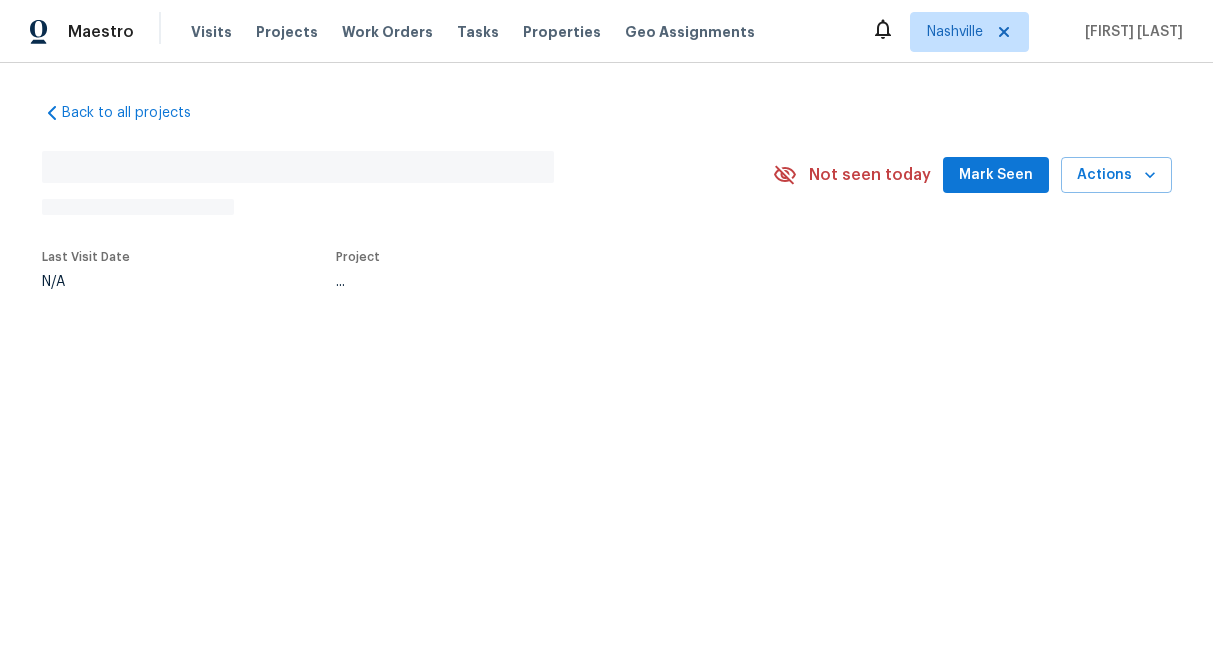 scroll, scrollTop: 0, scrollLeft: 0, axis: both 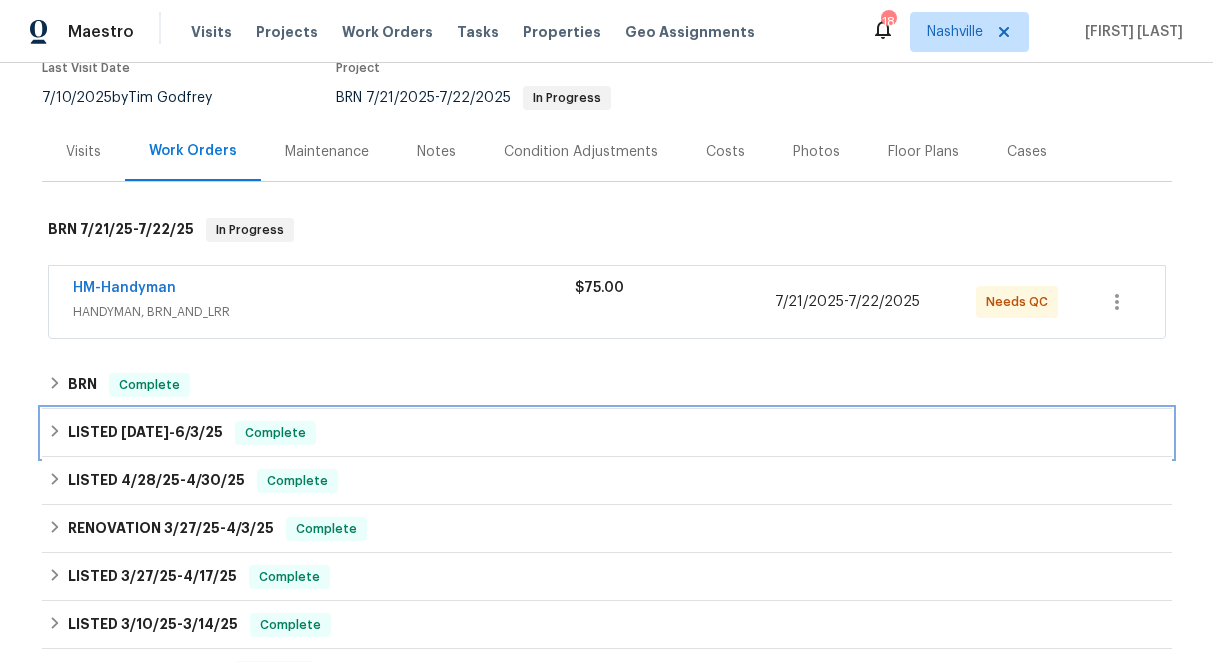 click 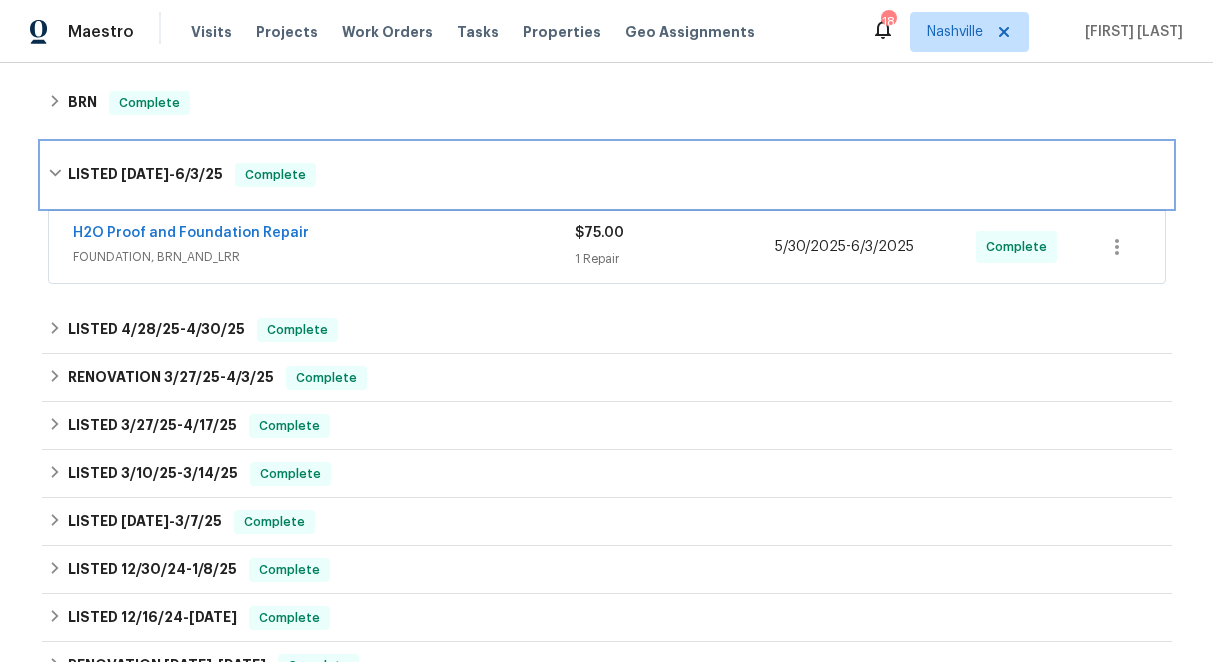 scroll, scrollTop: 508, scrollLeft: 0, axis: vertical 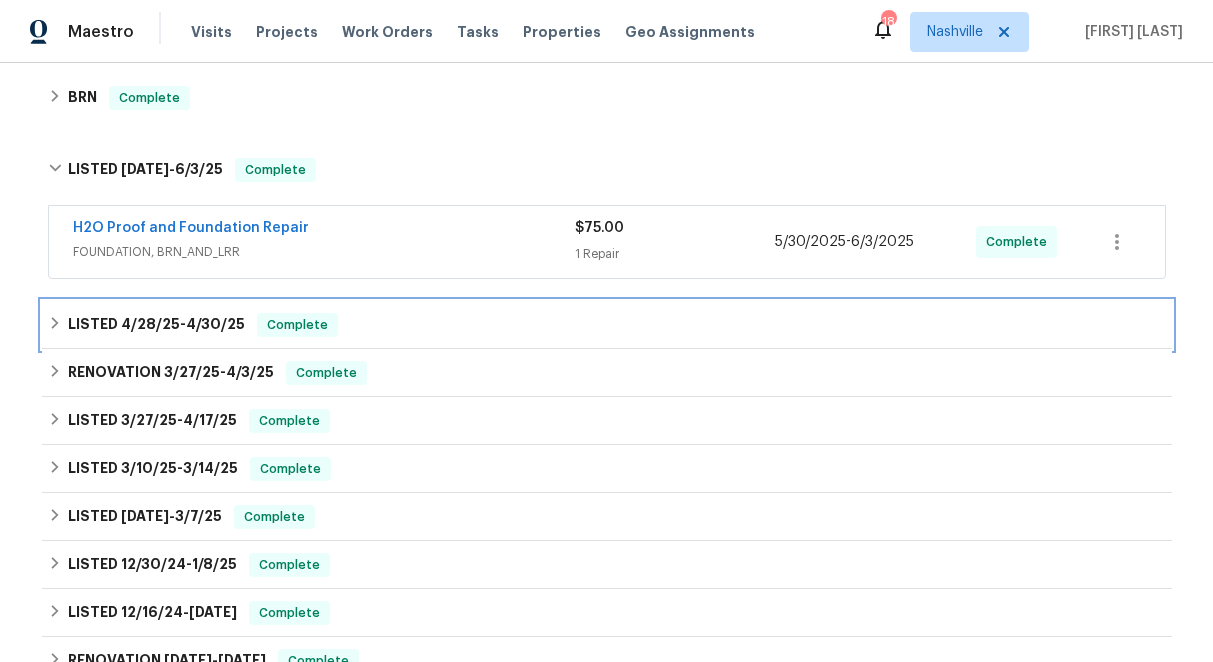 click 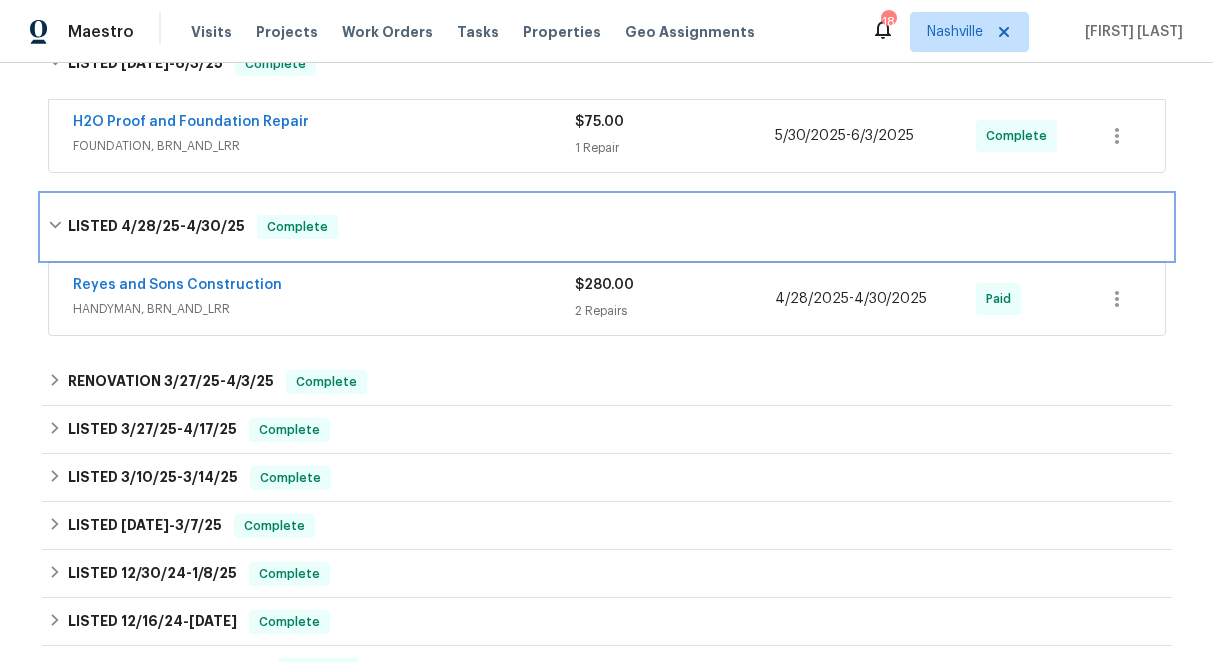 scroll, scrollTop: 619, scrollLeft: 0, axis: vertical 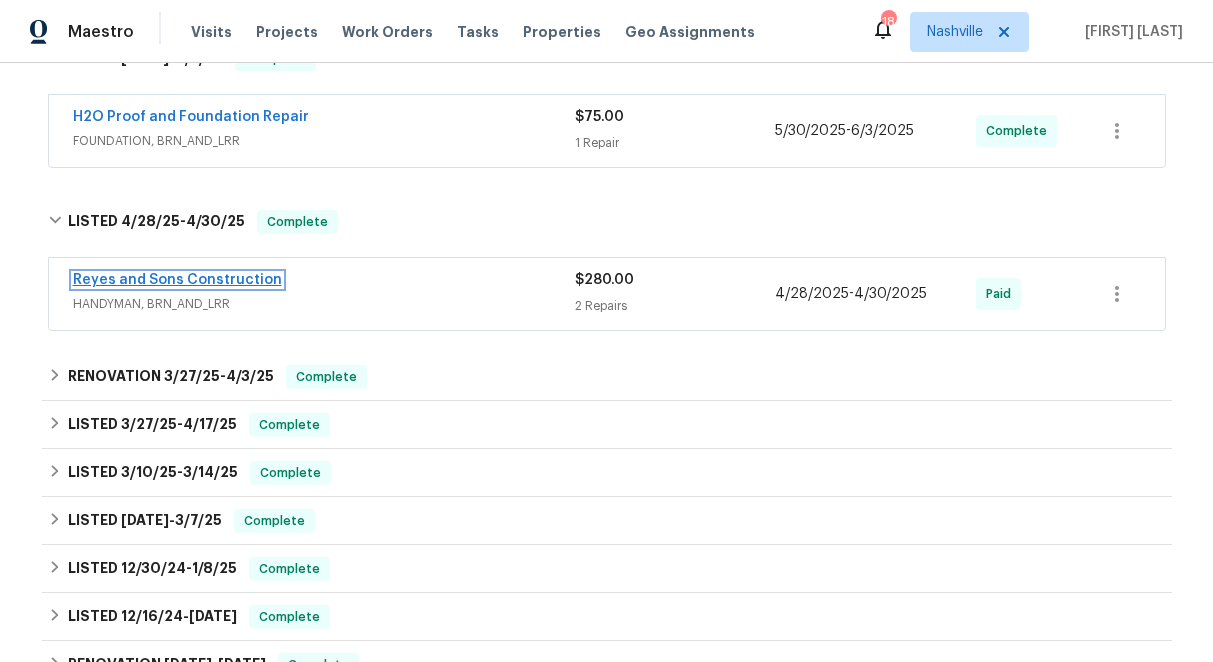 click on "Reyes and Sons Construction" at bounding box center [177, 280] 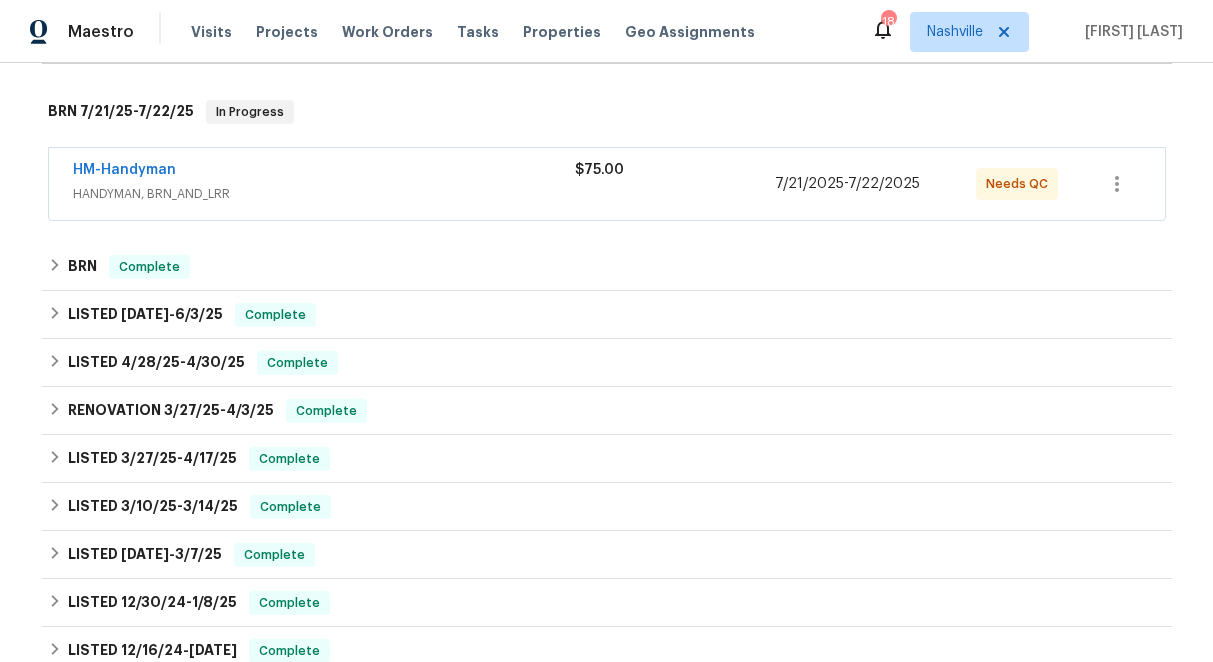 scroll, scrollTop: 343, scrollLeft: 0, axis: vertical 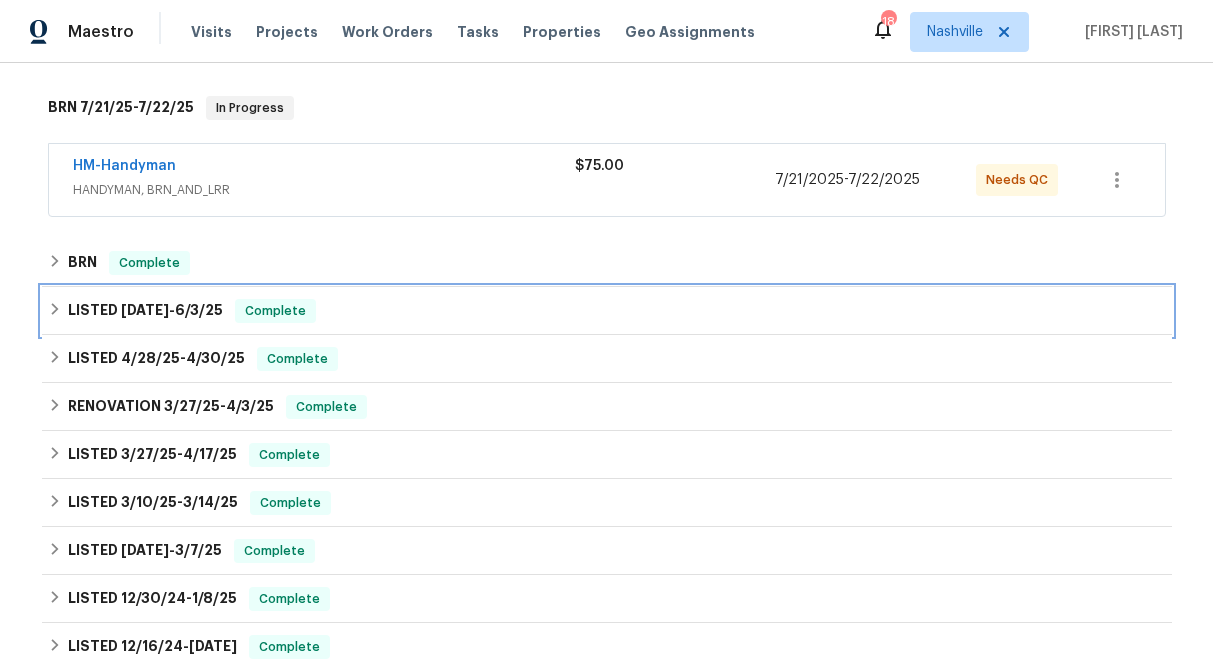 click on "LISTED [DATE] - [DATE] Complete" at bounding box center [607, 311] 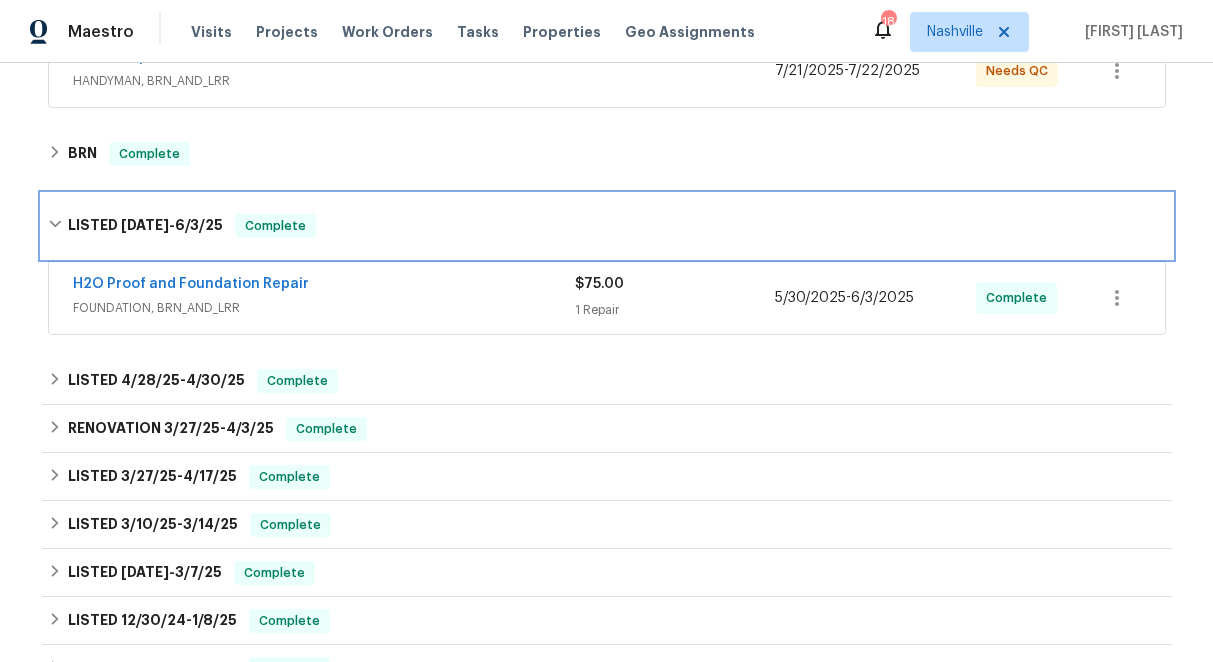 scroll, scrollTop: 476, scrollLeft: 0, axis: vertical 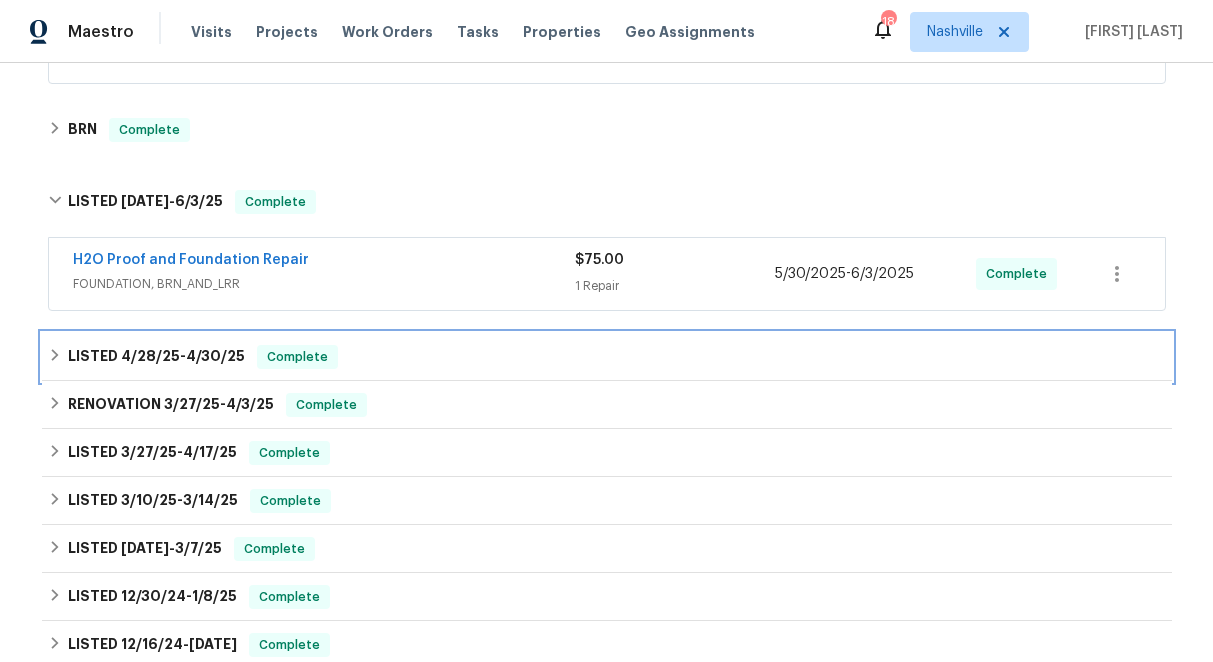 click 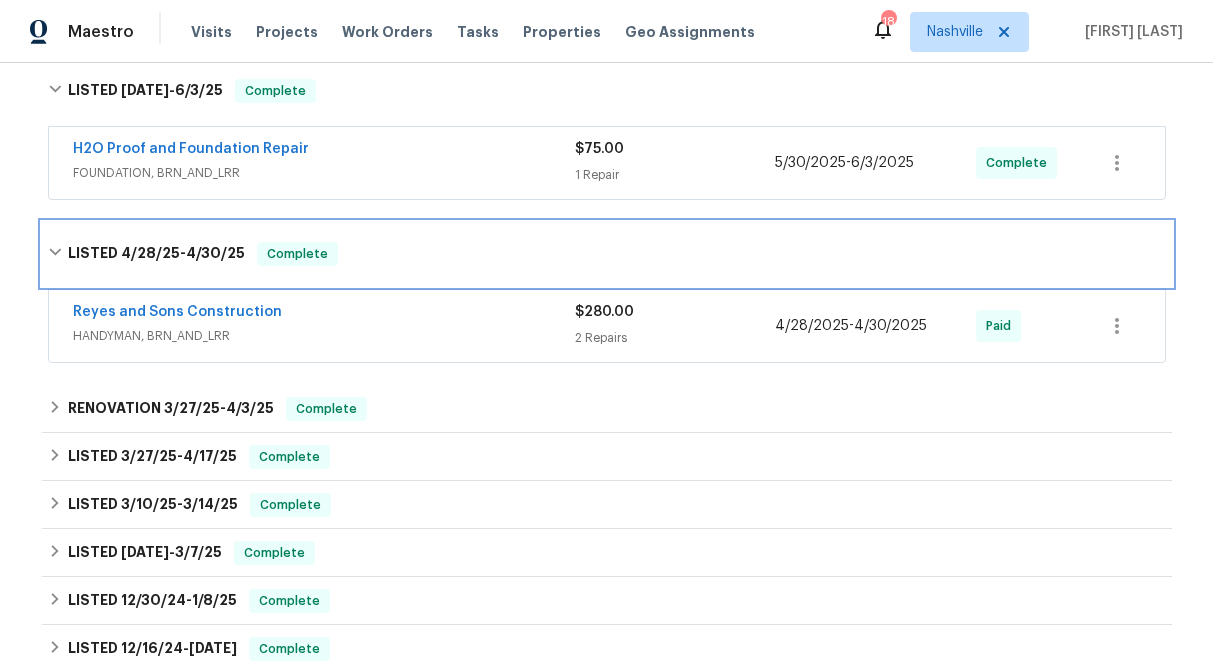 scroll, scrollTop: 661, scrollLeft: 0, axis: vertical 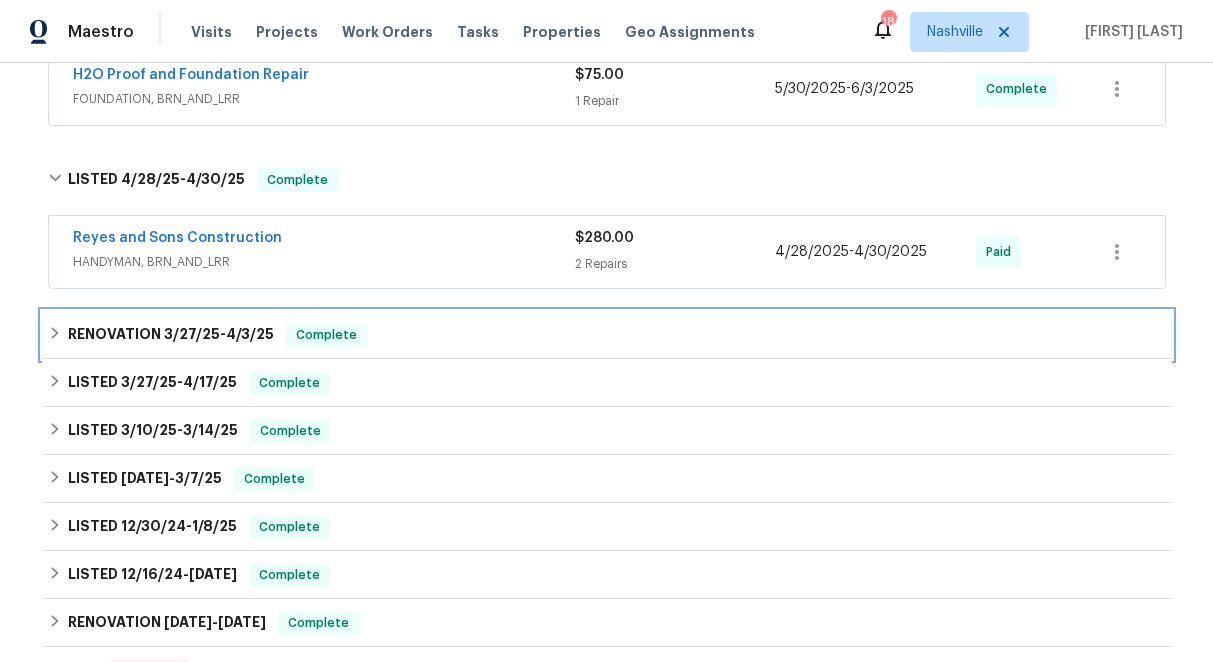 click 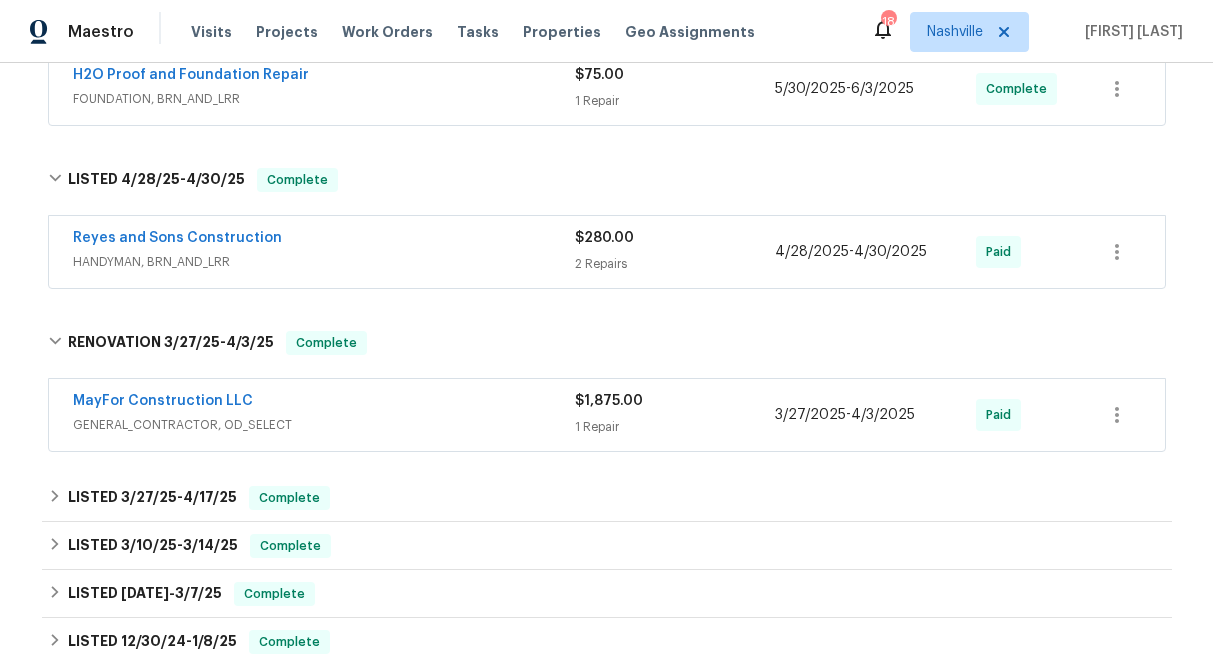 click on "MayFor Construction LLC" at bounding box center (163, 401) 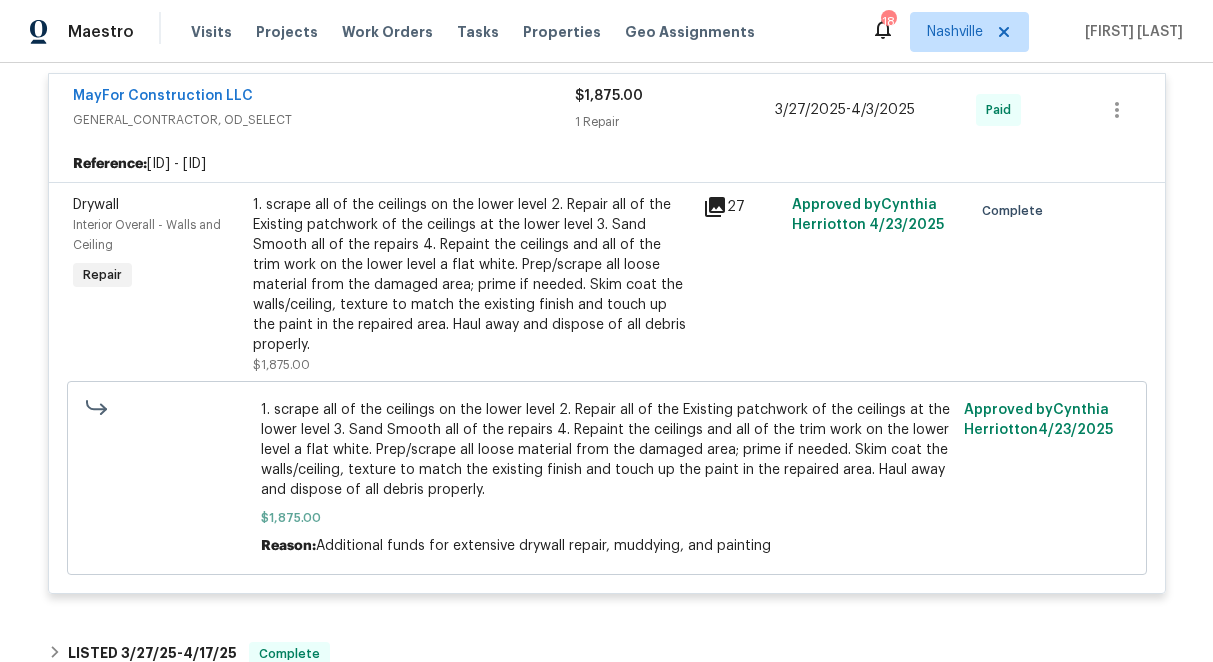 scroll, scrollTop: 998, scrollLeft: 0, axis: vertical 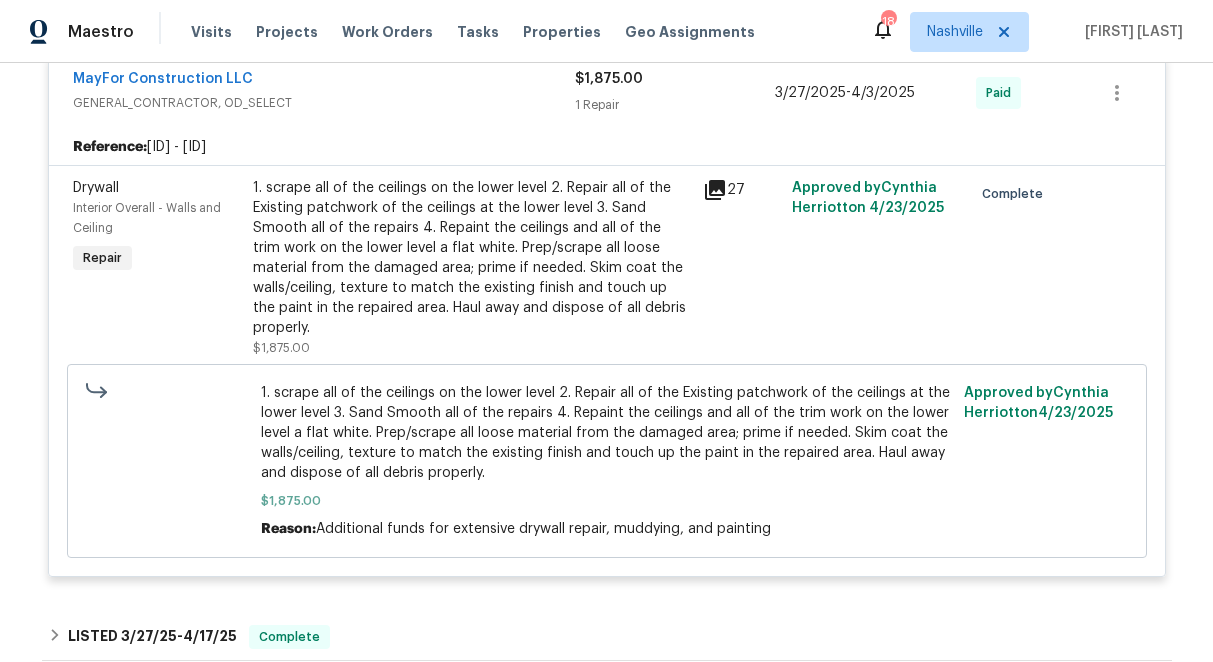 click 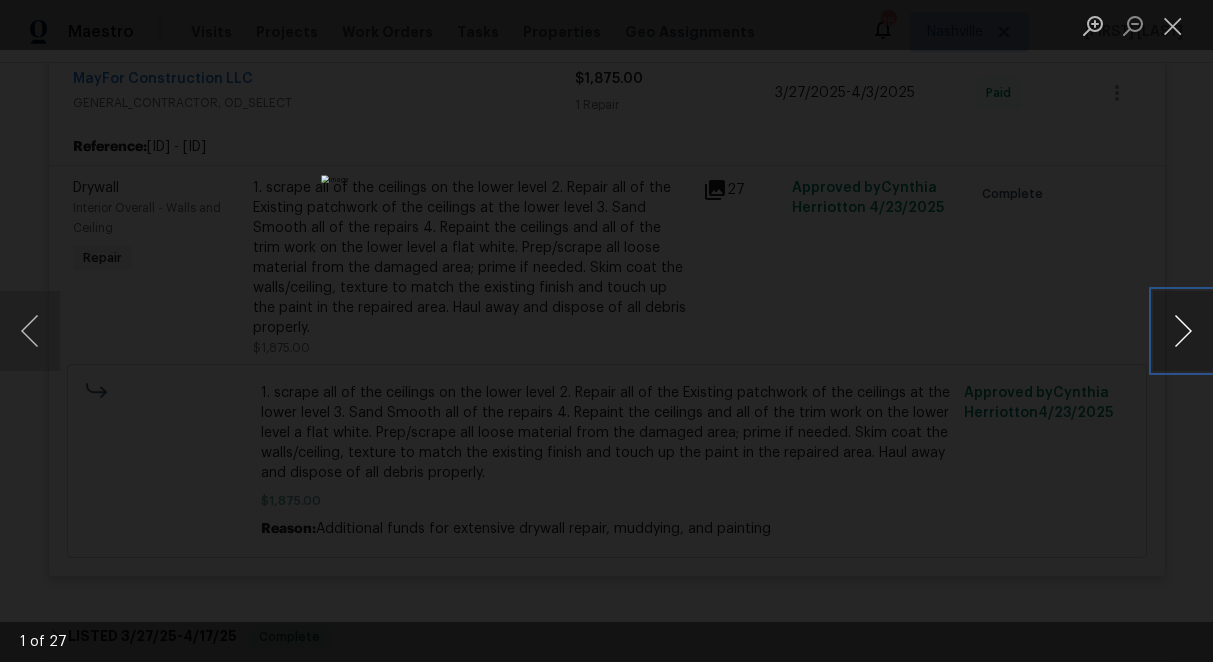 click at bounding box center [1183, 331] 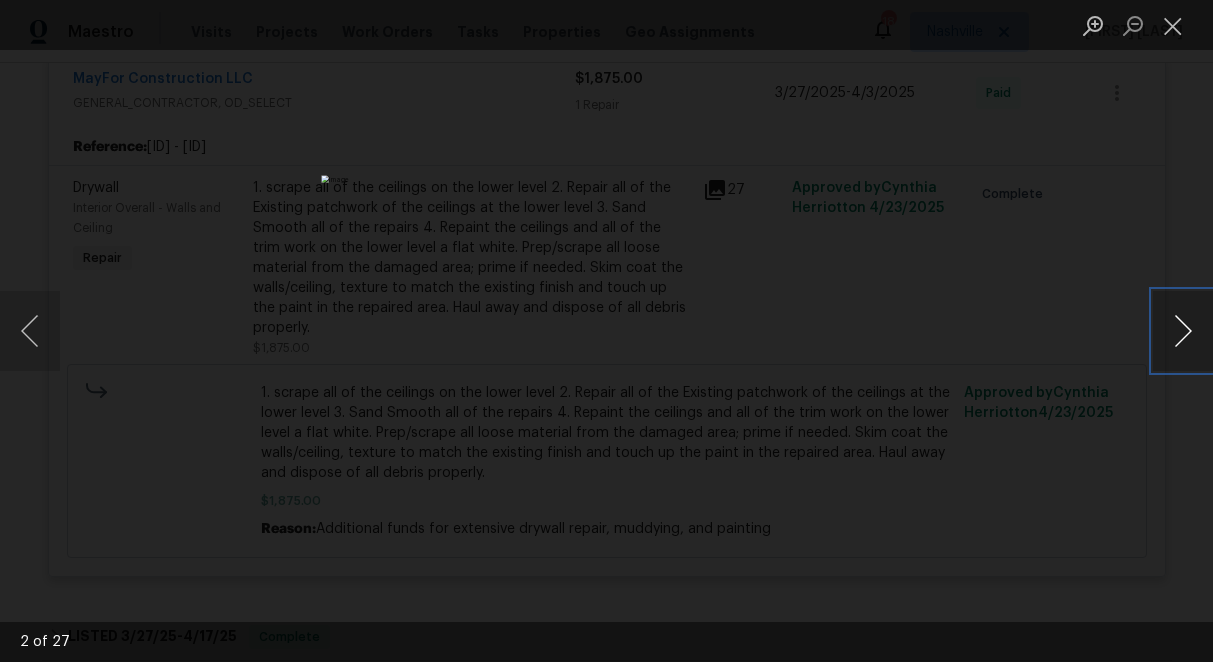 click at bounding box center (1183, 331) 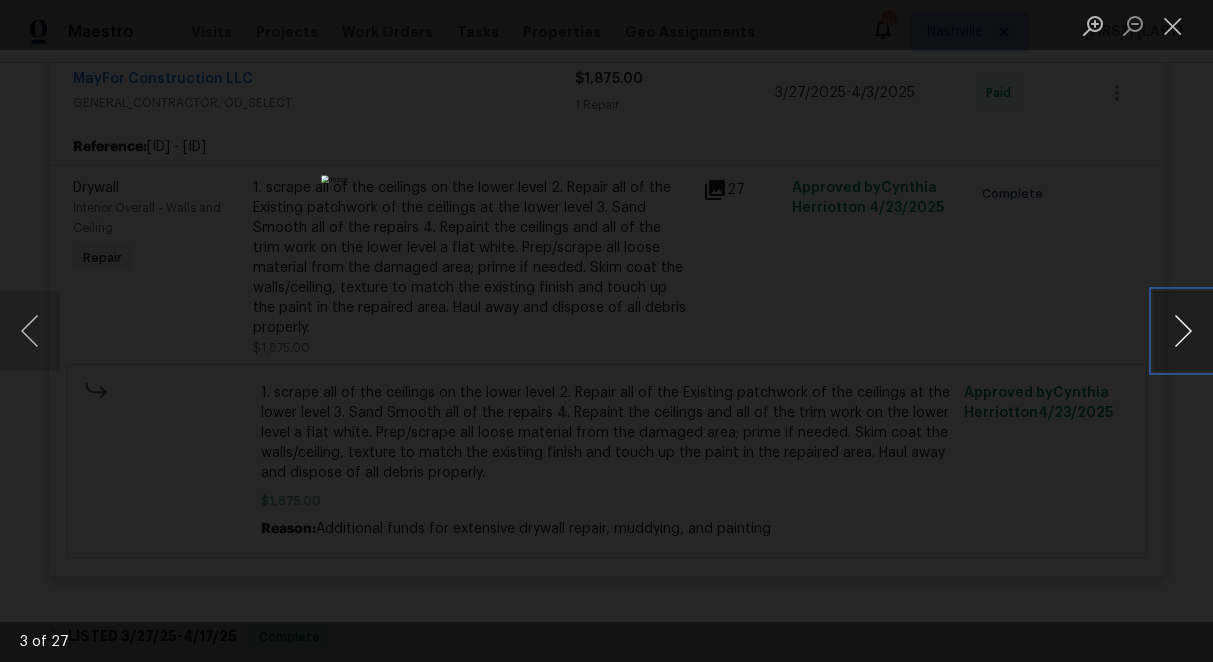 click at bounding box center [1183, 331] 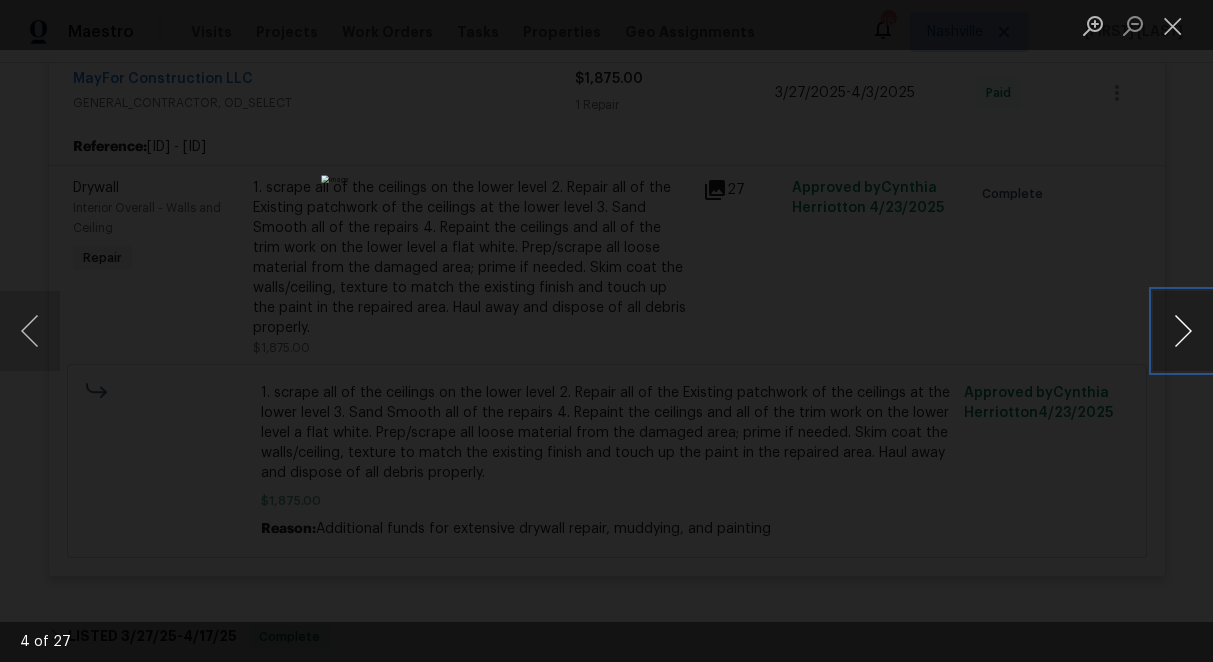 click at bounding box center (1183, 331) 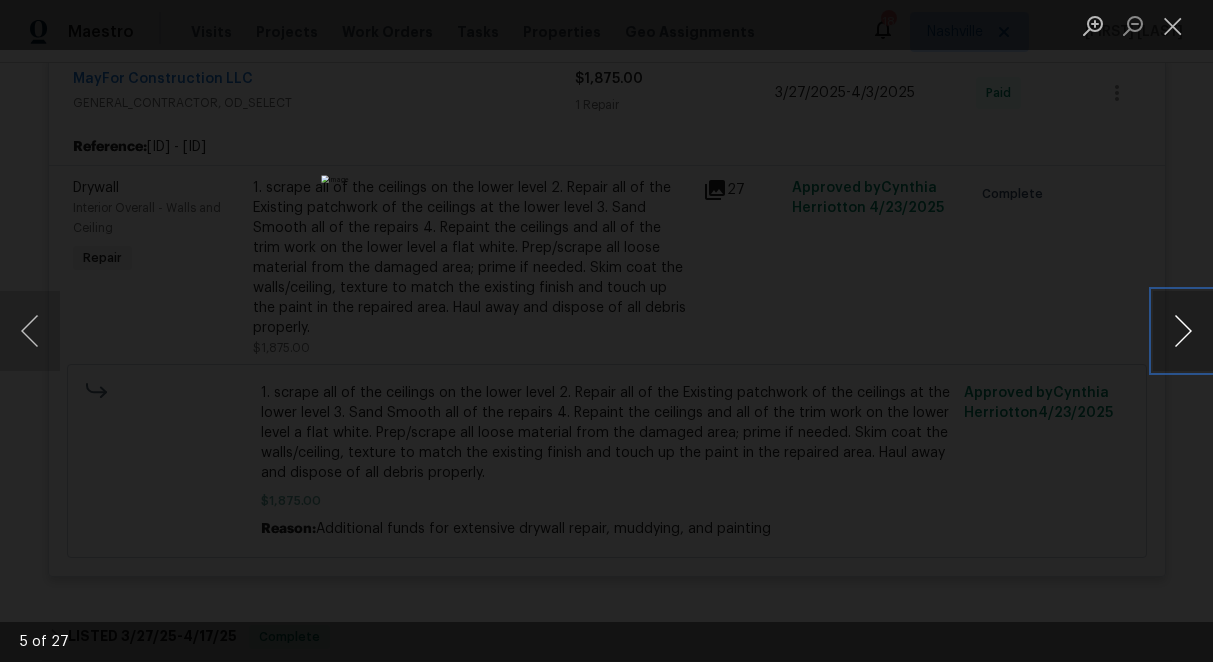 click at bounding box center [1183, 331] 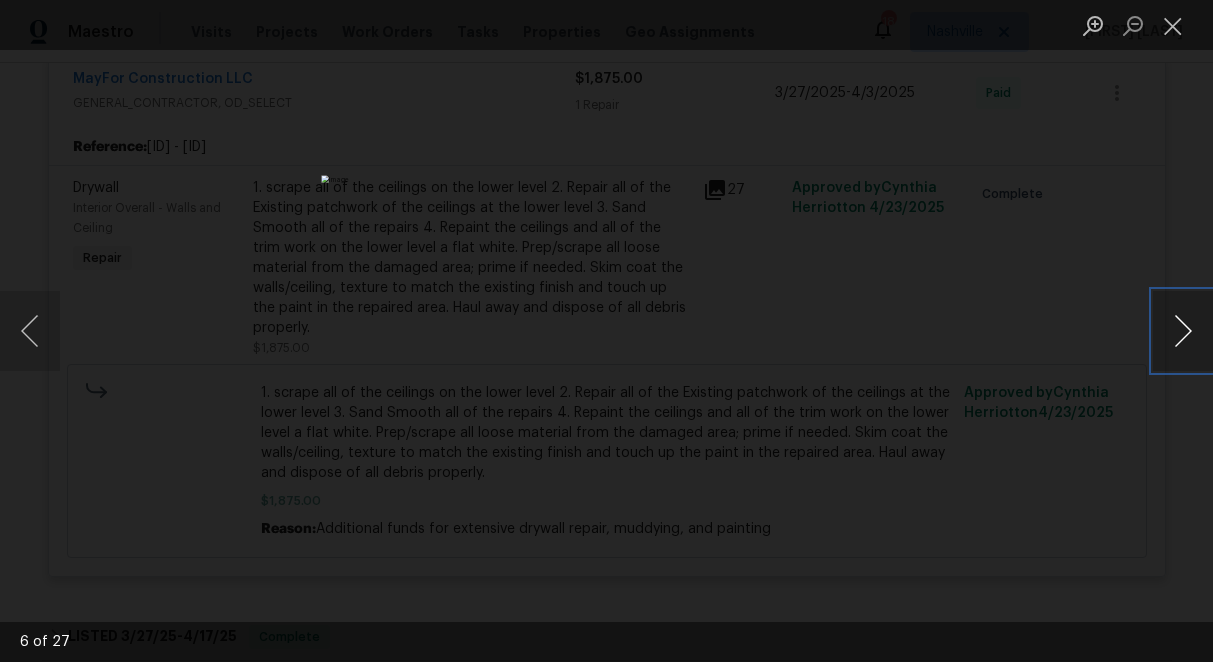 click at bounding box center (1183, 331) 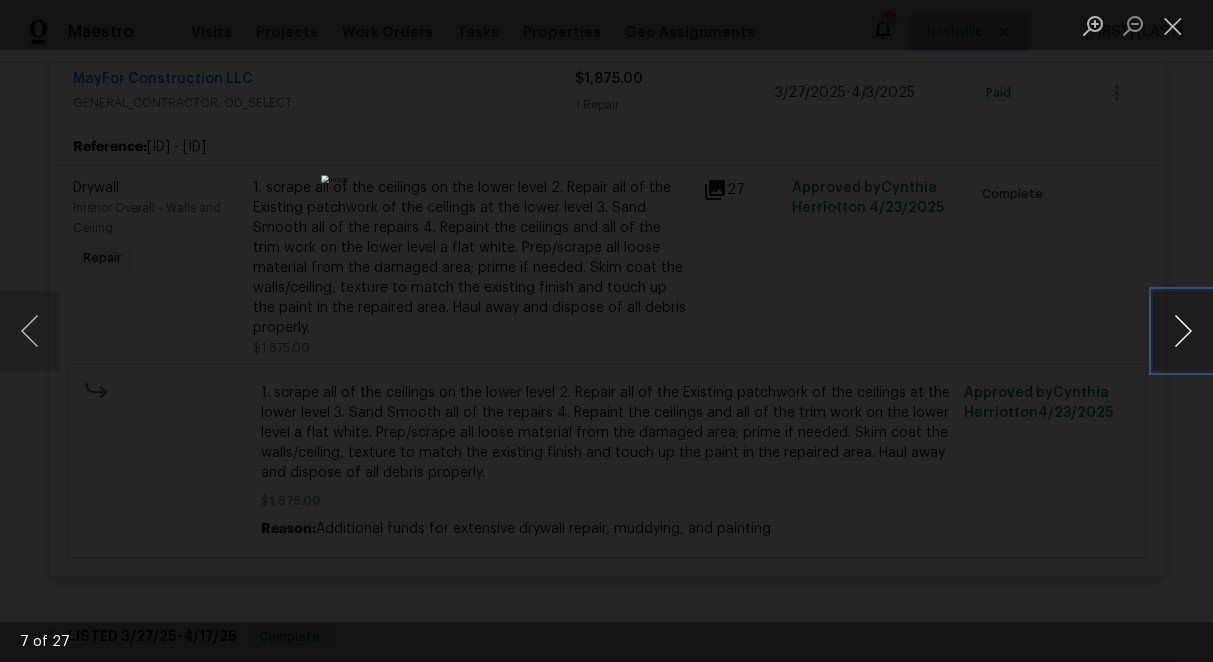 click at bounding box center [1183, 331] 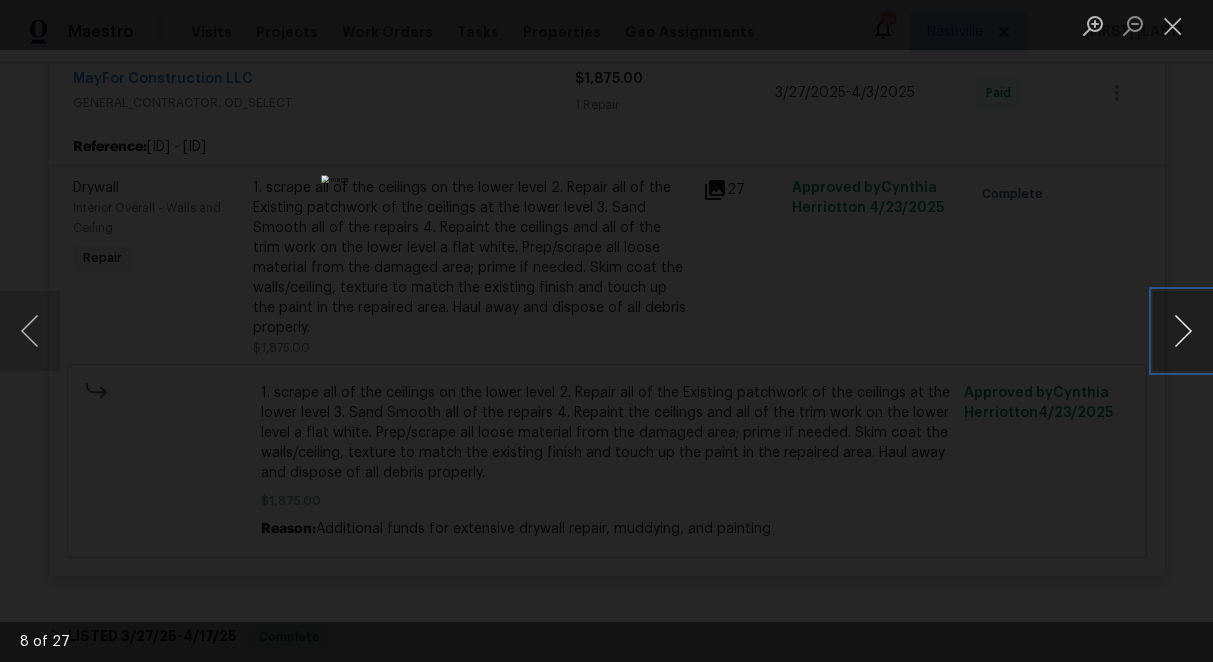 click at bounding box center (1183, 331) 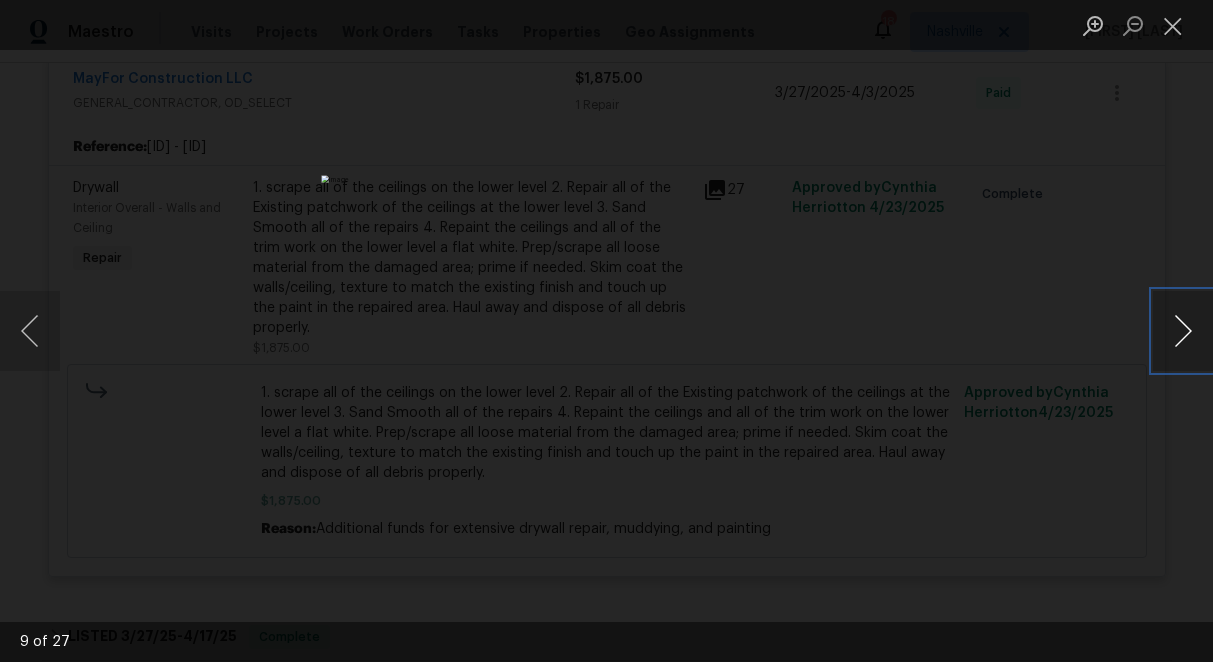 click at bounding box center [1183, 331] 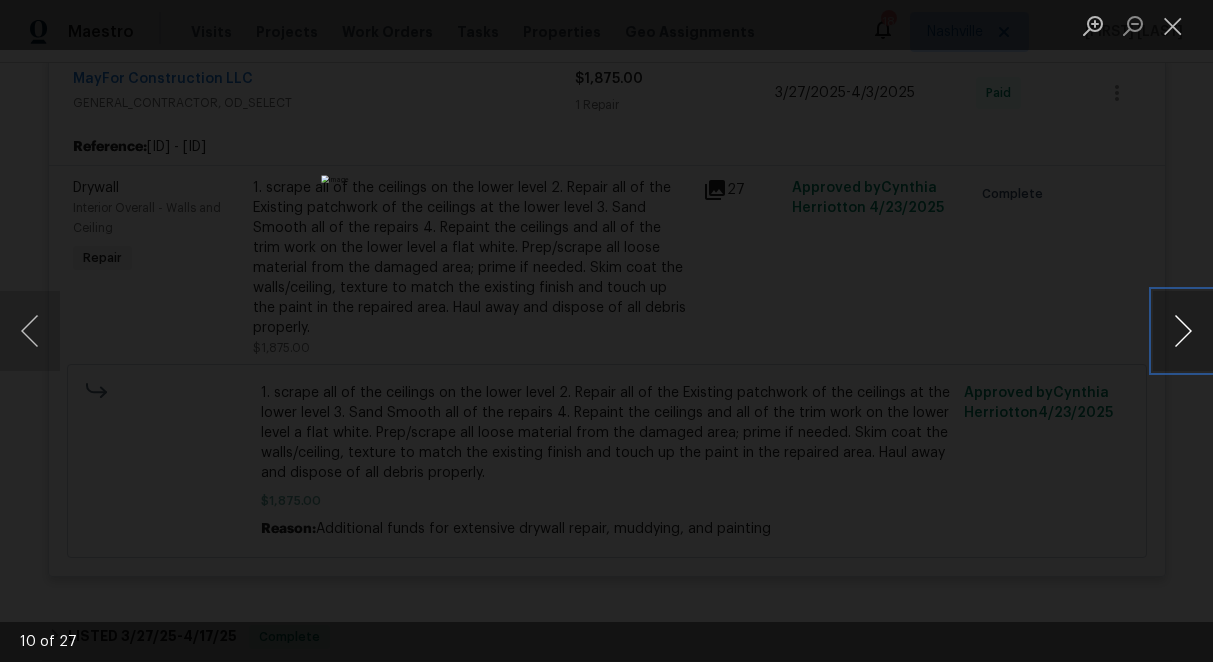 click at bounding box center (1183, 331) 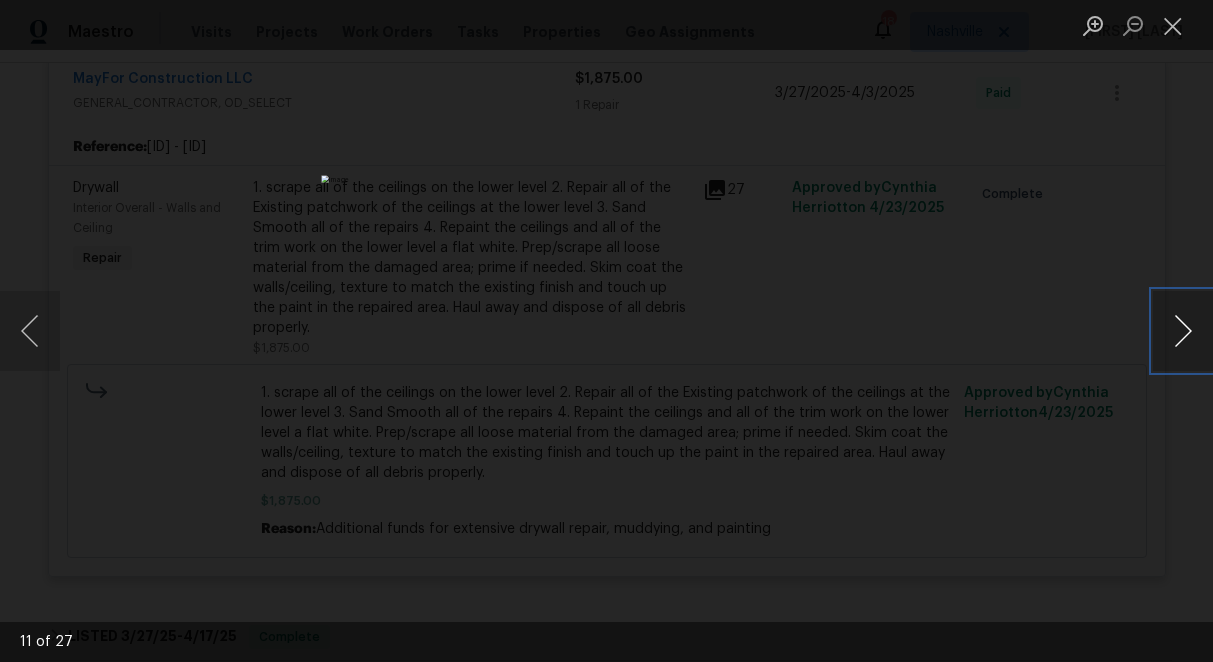 click at bounding box center [1183, 331] 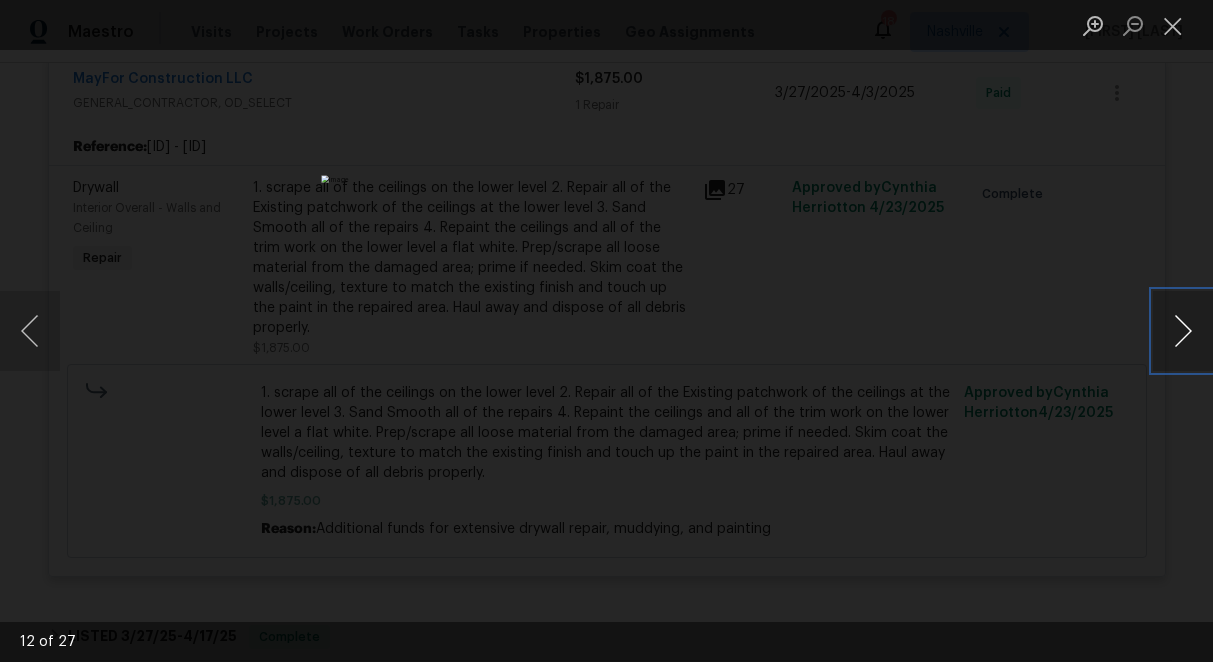 click at bounding box center [1183, 331] 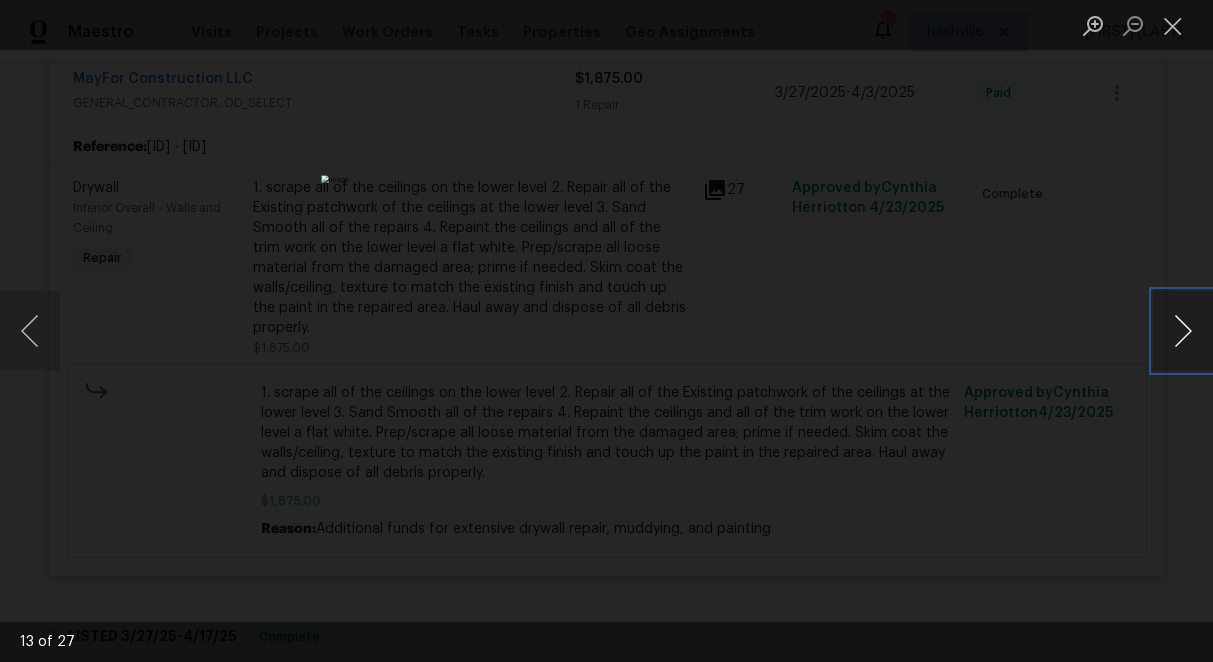 click at bounding box center [1183, 331] 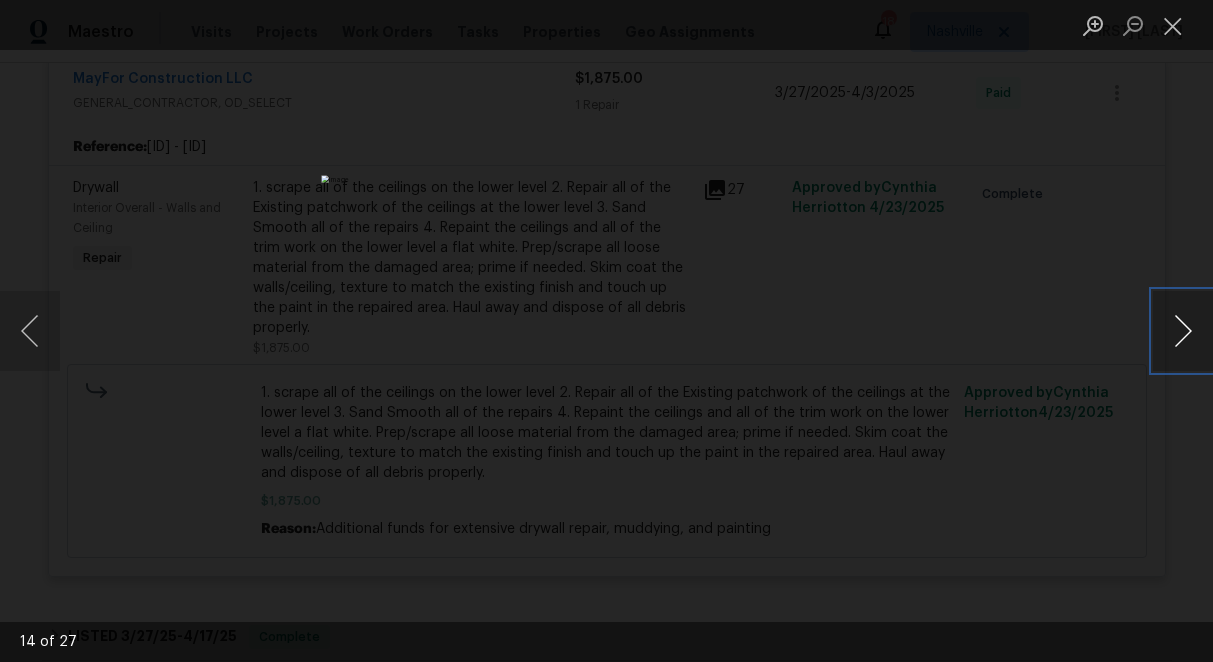click at bounding box center (1183, 331) 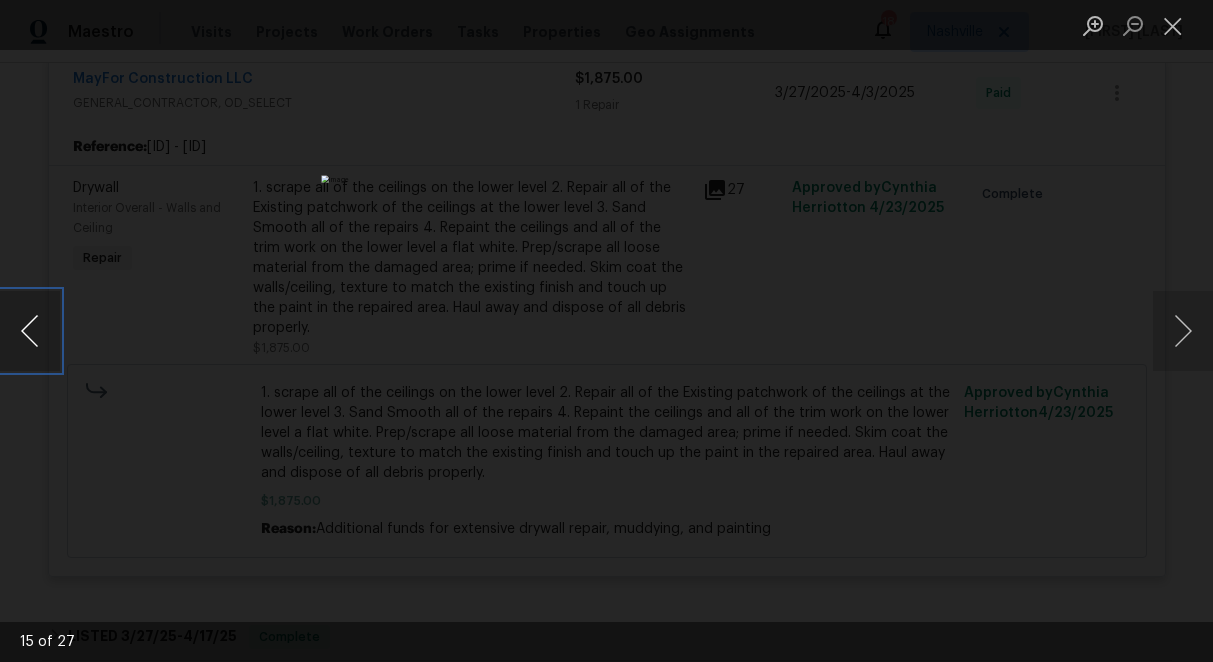 click at bounding box center [30, 331] 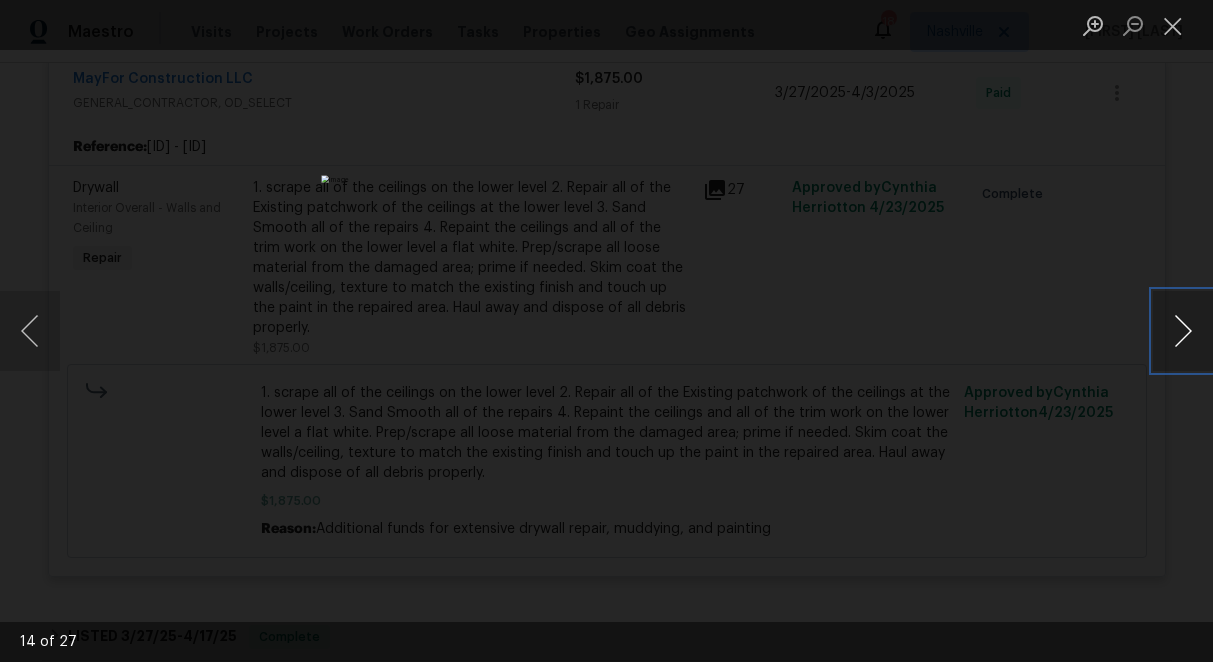 click at bounding box center (1183, 331) 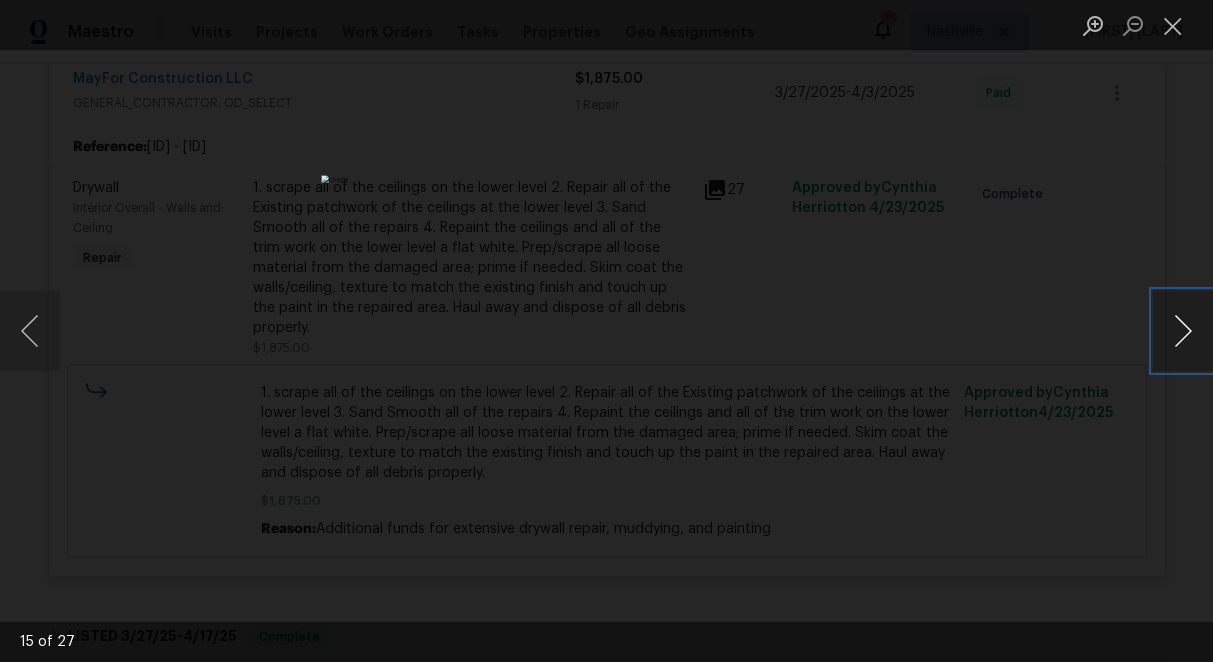 click at bounding box center [1183, 331] 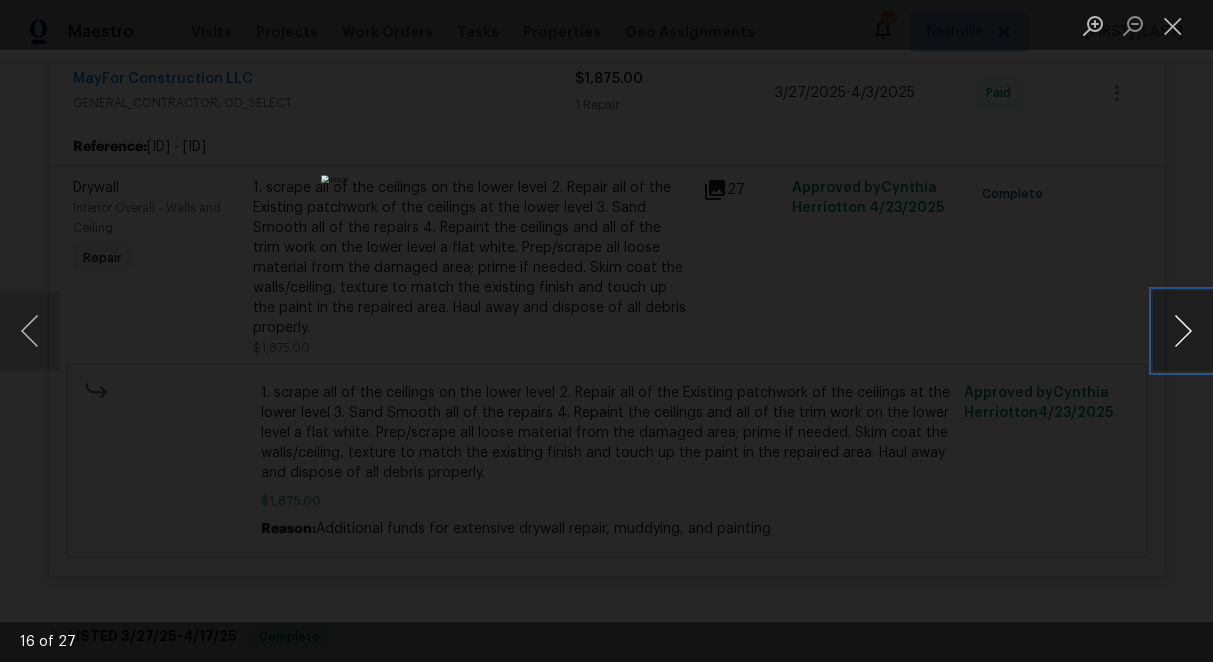 click at bounding box center [1183, 331] 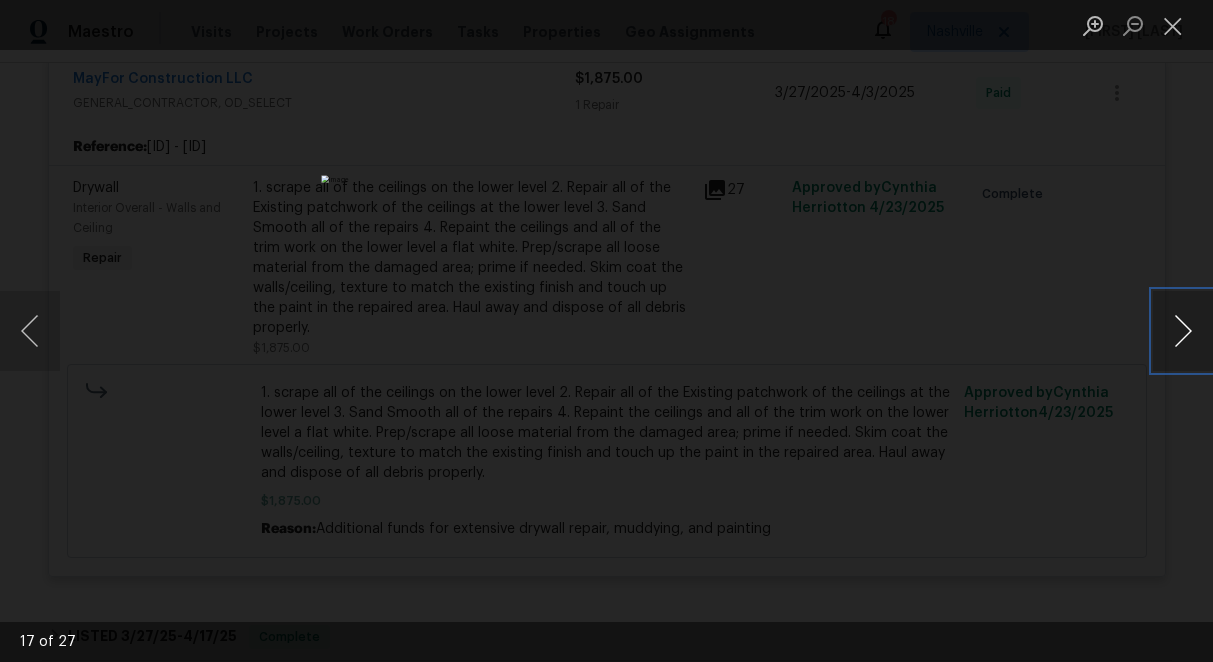 click at bounding box center [1183, 331] 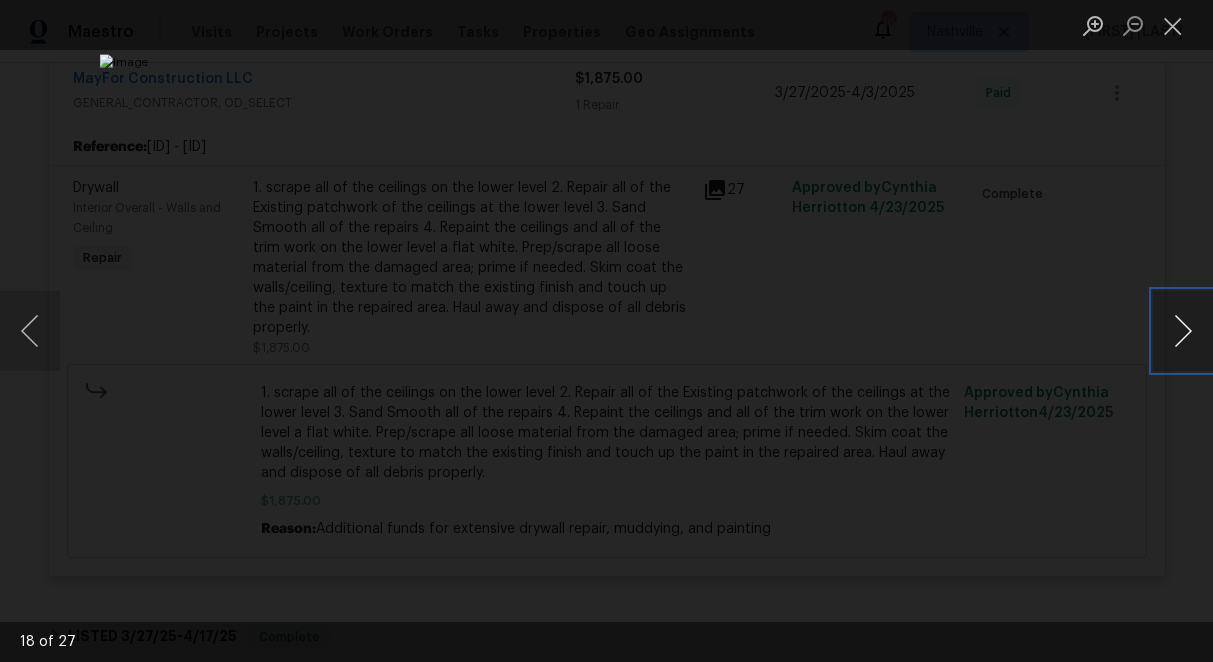 click at bounding box center [1183, 331] 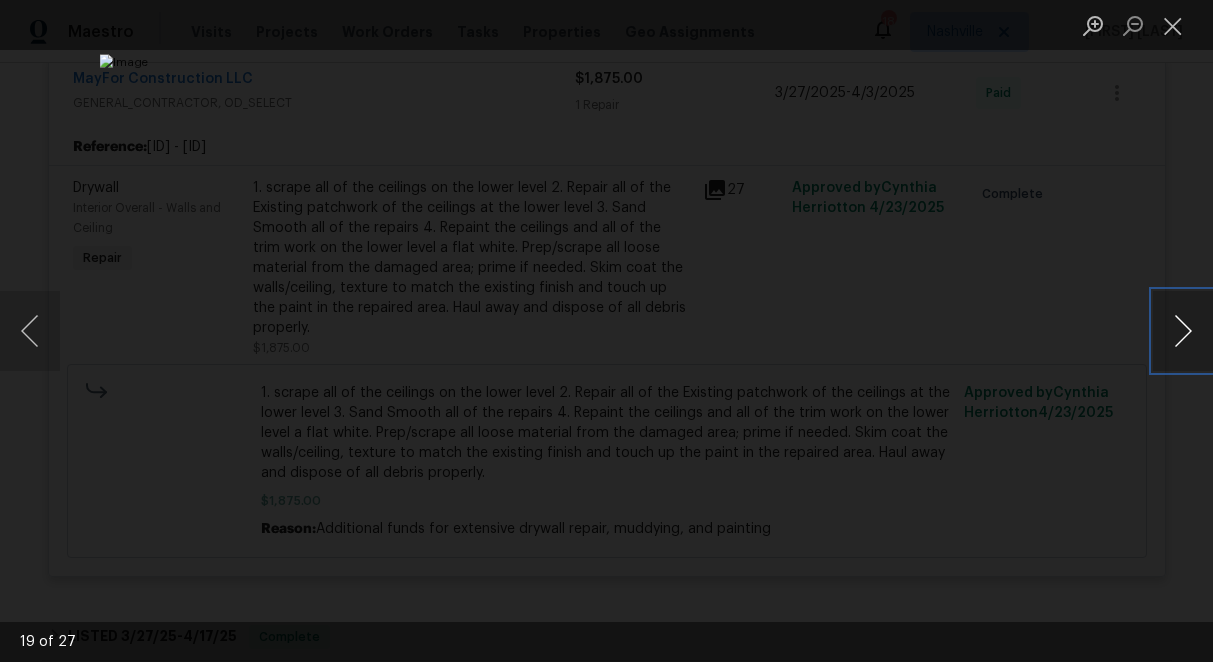 click at bounding box center (1183, 331) 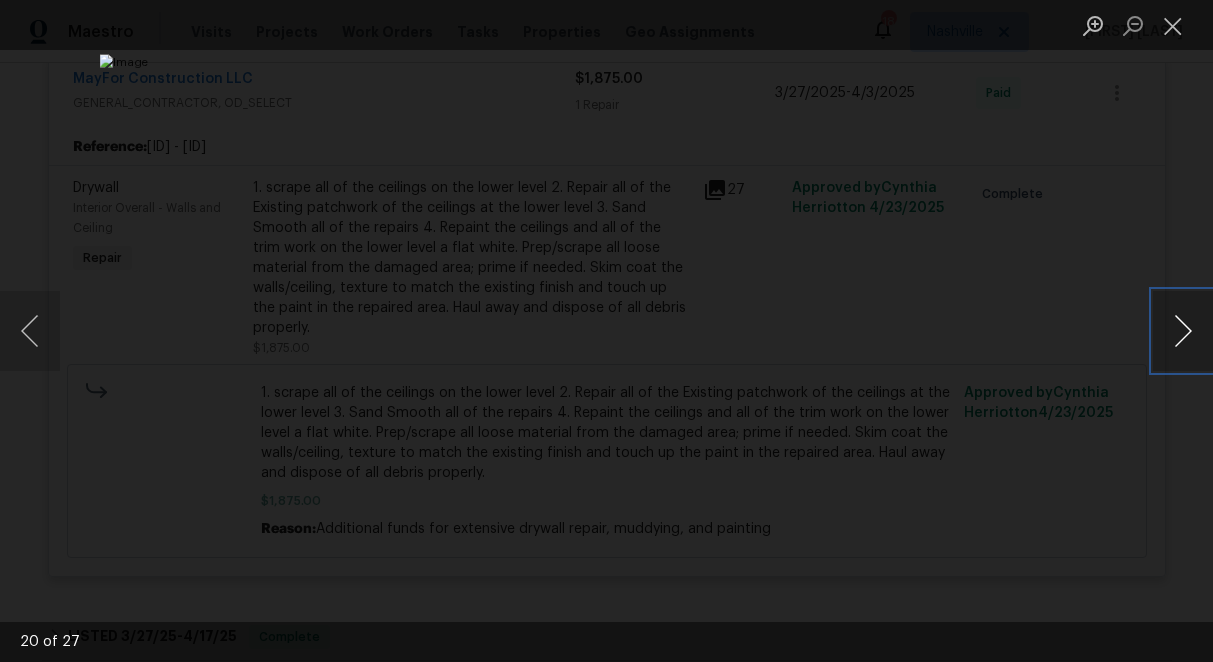 click at bounding box center [1183, 331] 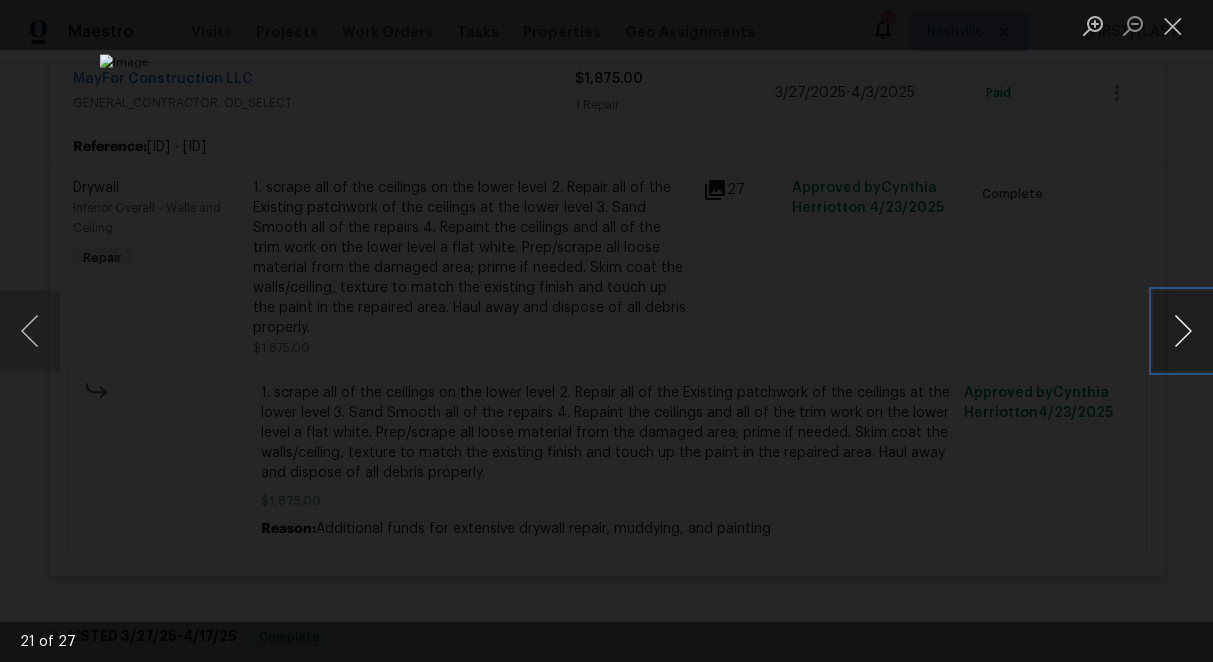 click at bounding box center [1183, 331] 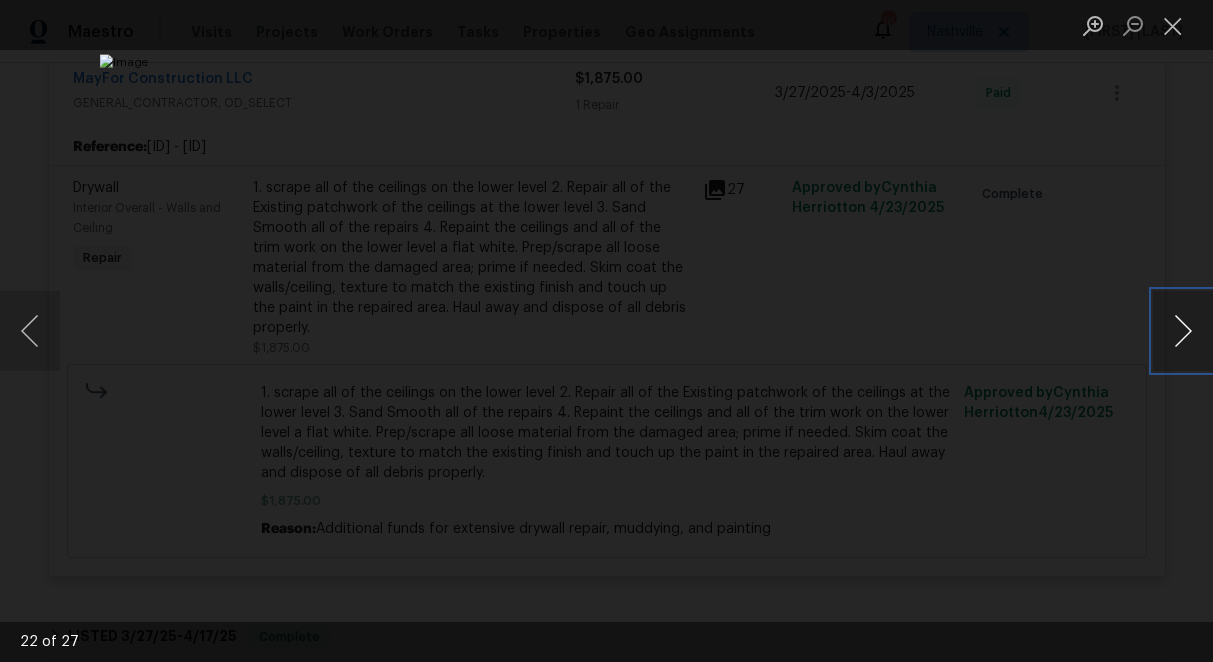 click at bounding box center [1183, 331] 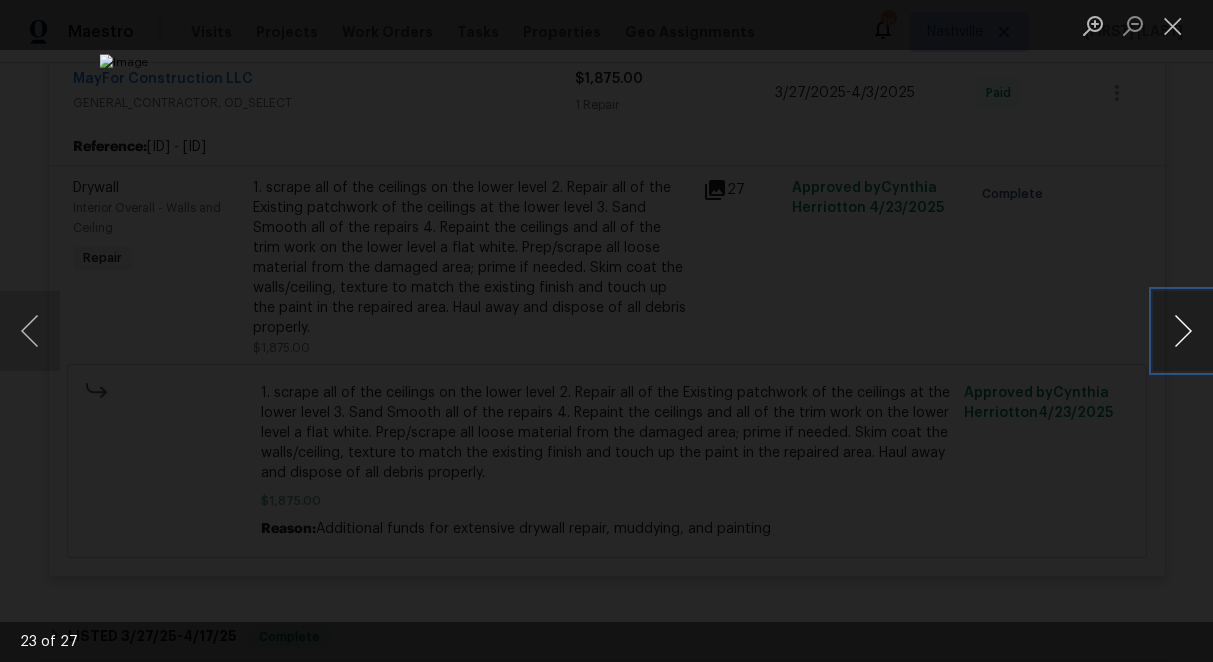 click at bounding box center [1183, 331] 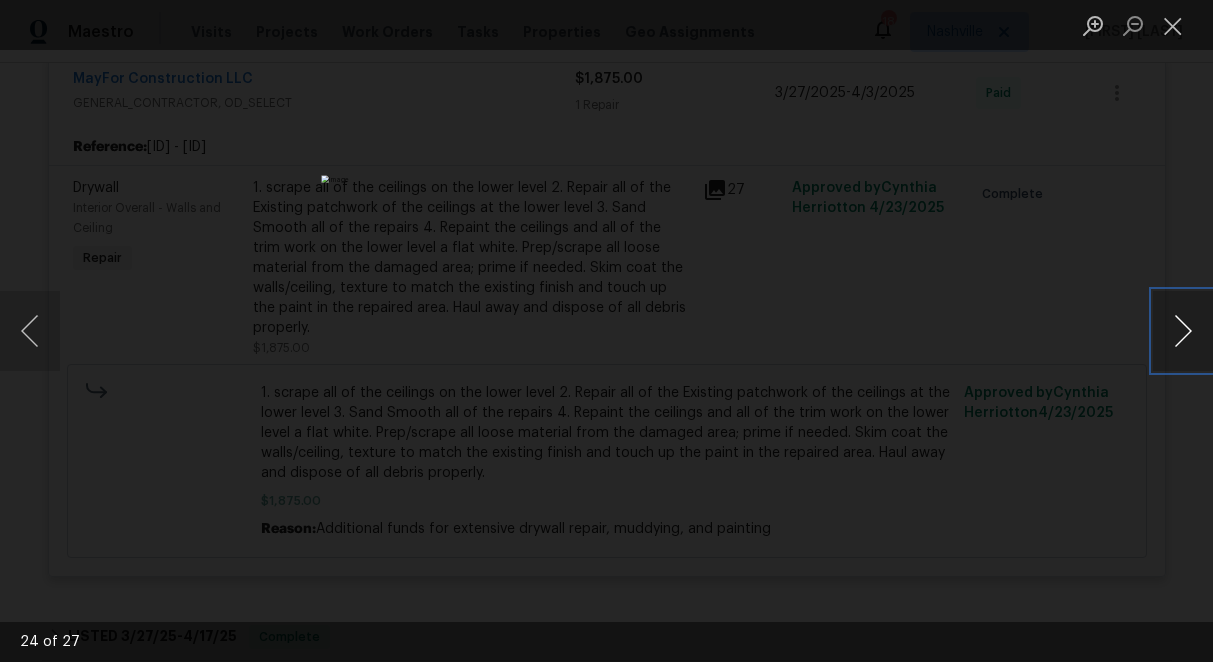 click at bounding box center (1183, 331) 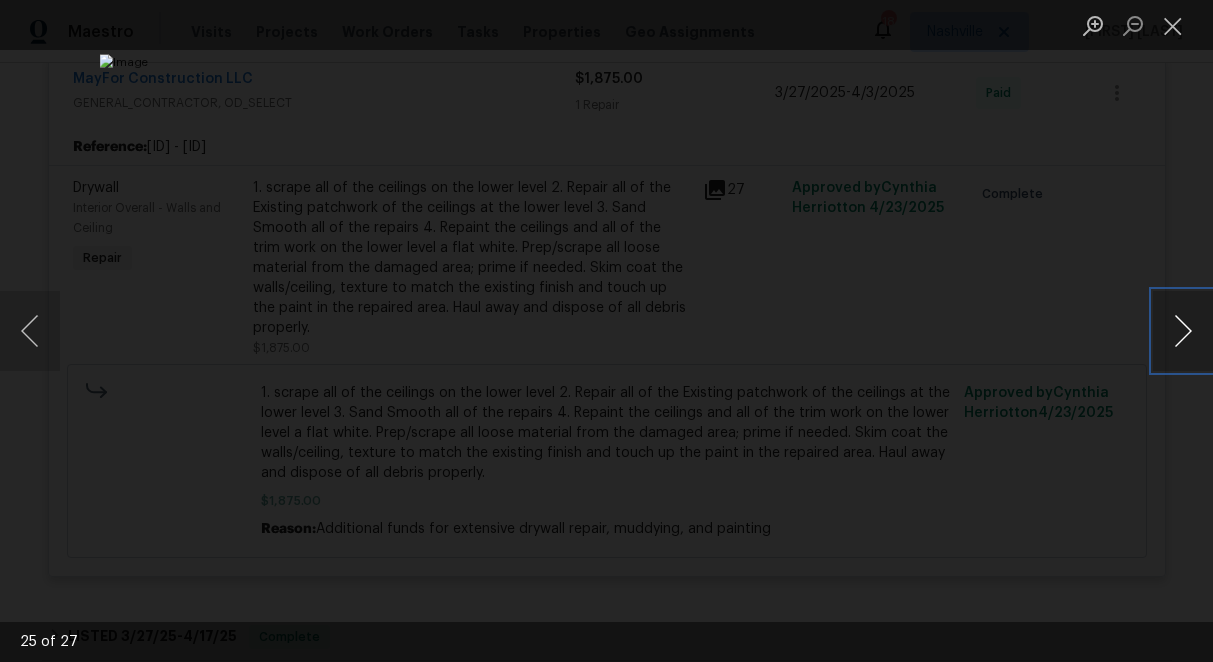 click at bounding box center [1183, 331] 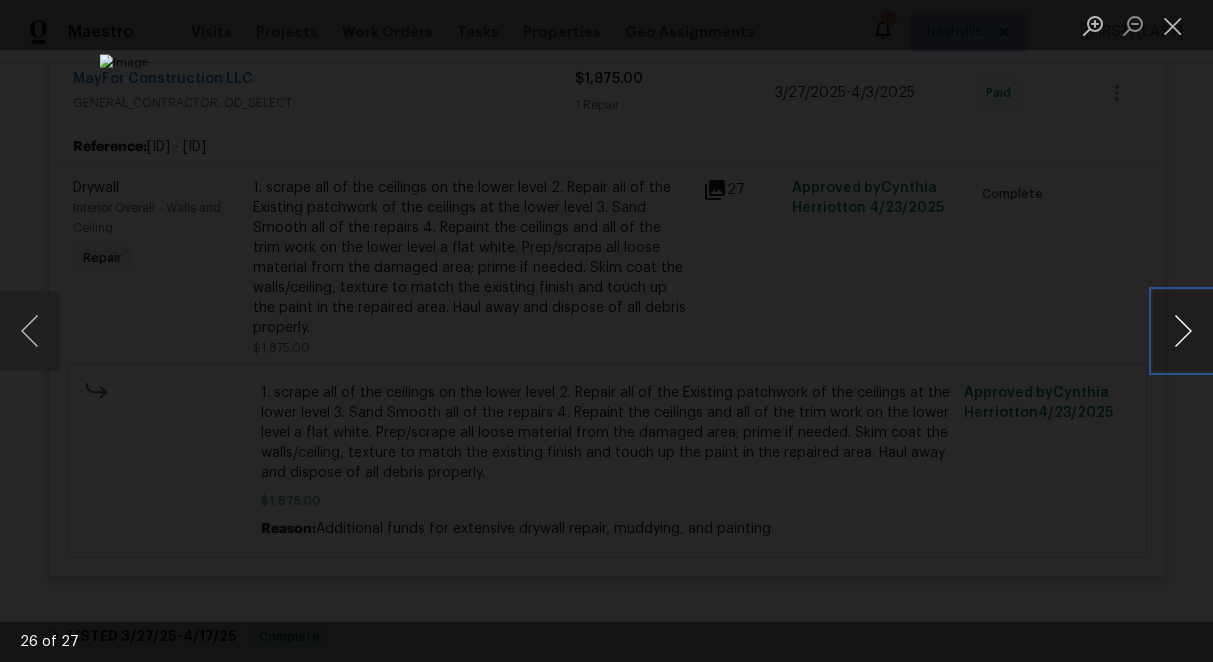 click at bounding box center [1183, 331] 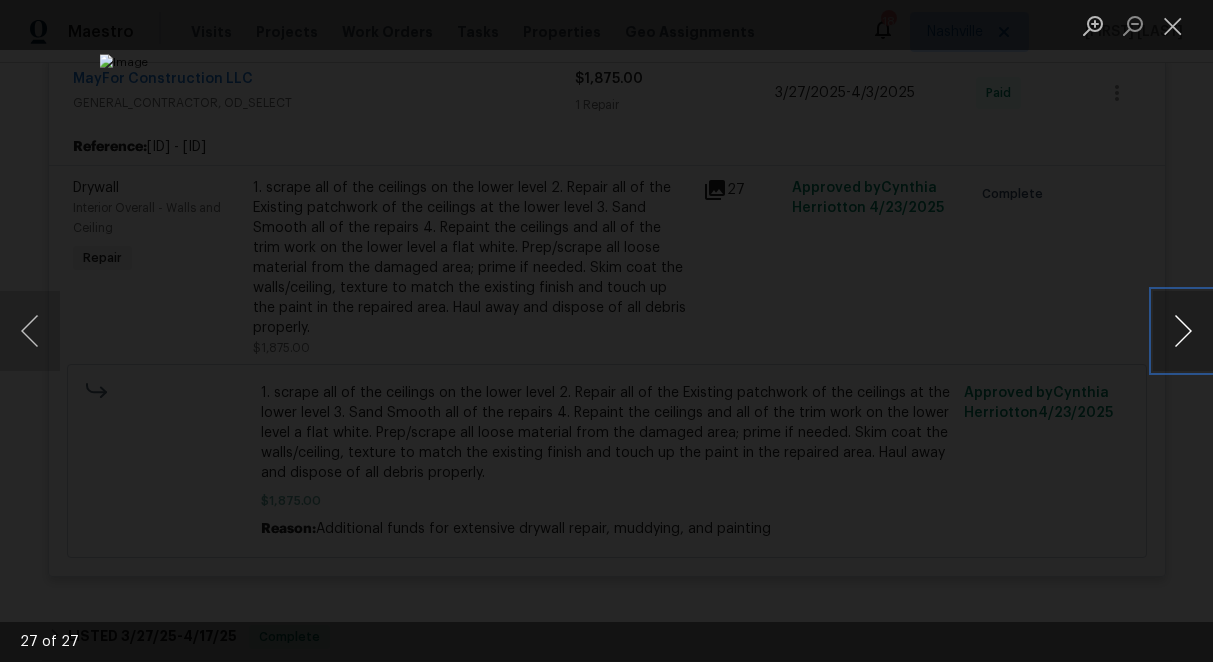 click at bounding box center [1183, 331] 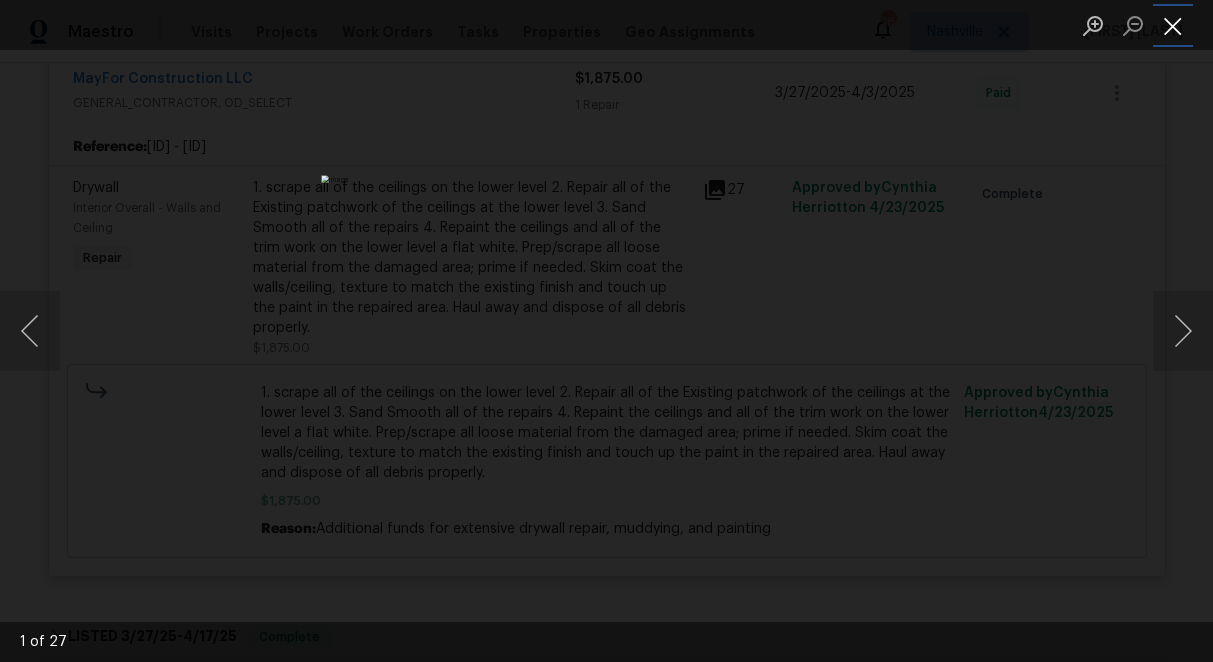 click at bounding box center [1173, 25] 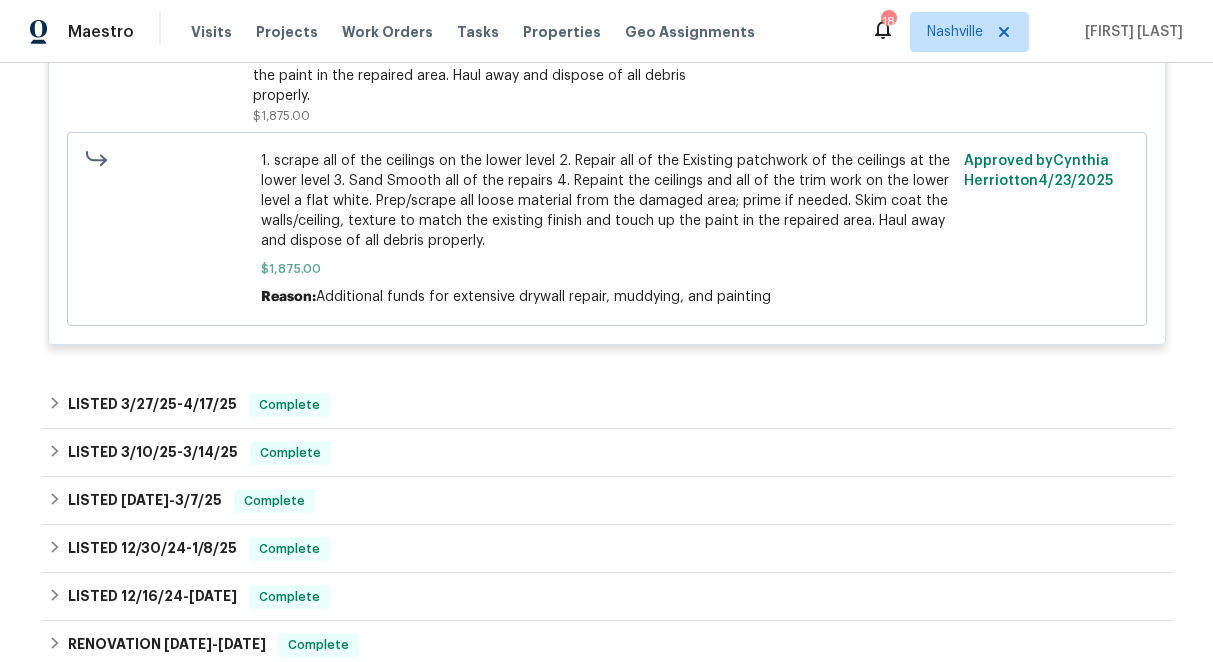 scroll, scrollTop: 1255, scrollLeft: 0, axis: vertical 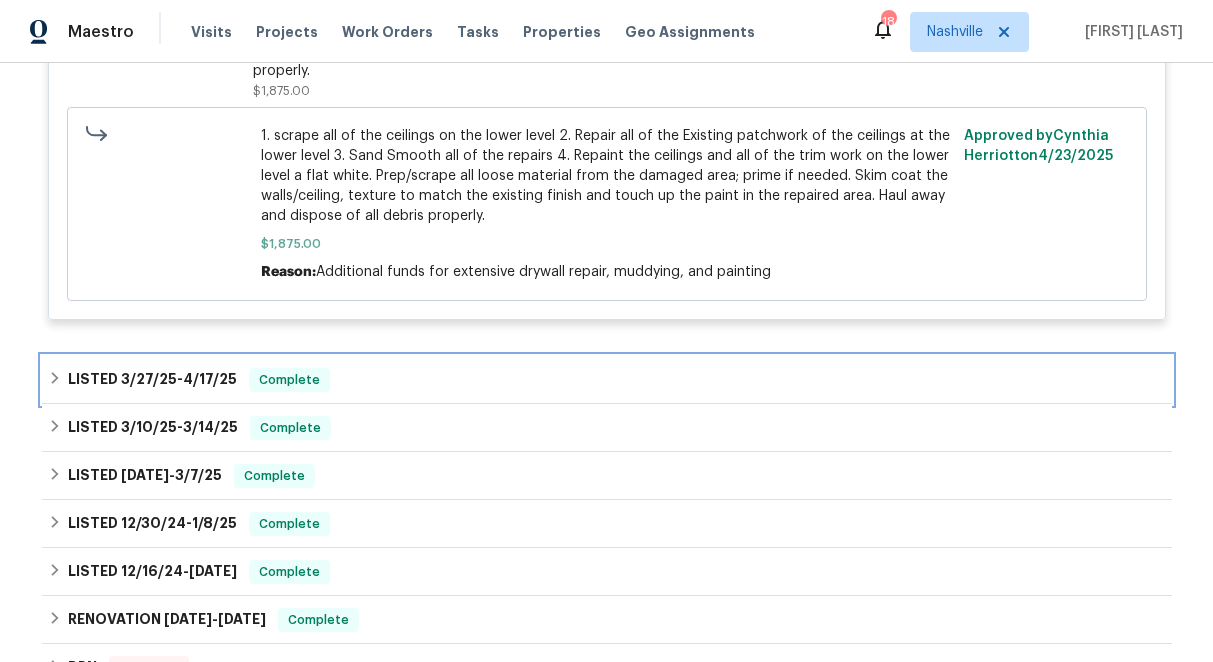 click 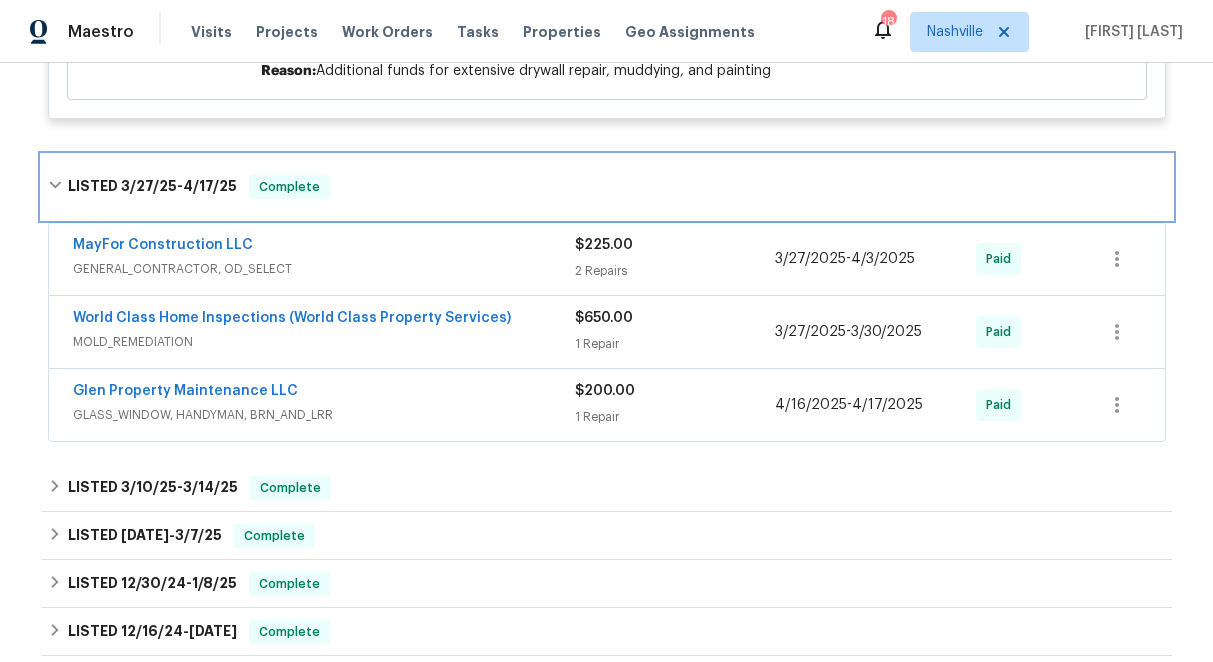 scroll, scrollTop: 1540, scrollLeft: 0, axis: vertical 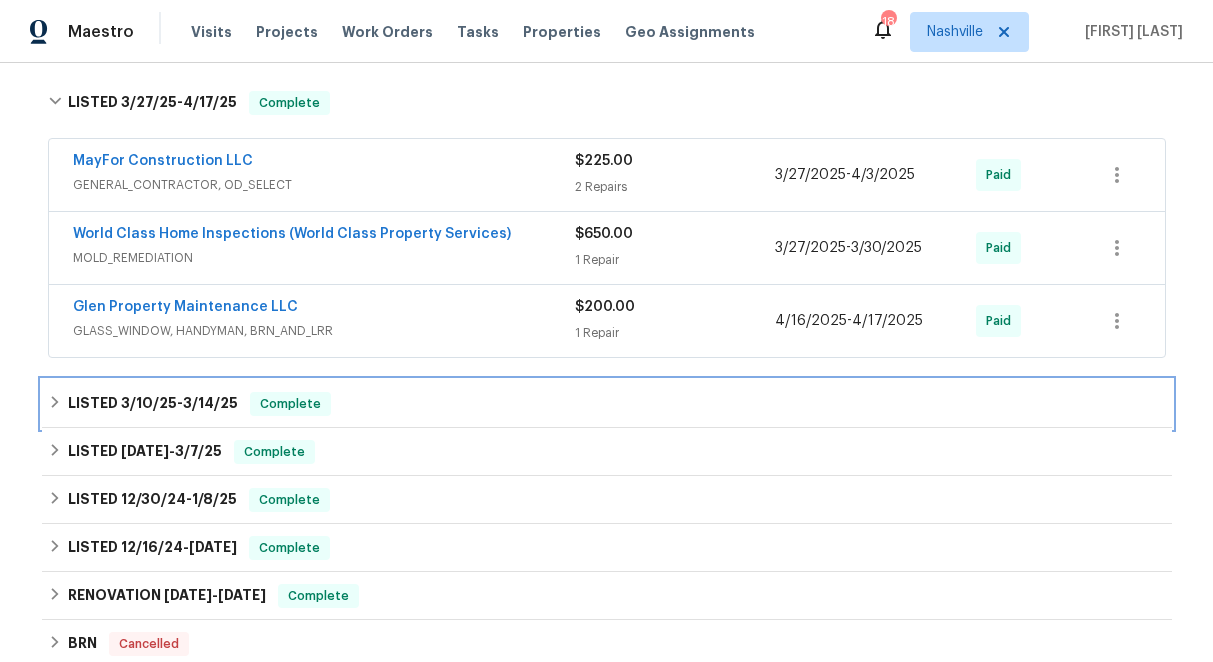 click on "LISTED [DATE] - [DATE] Complete" at bounding box center (607, 404) 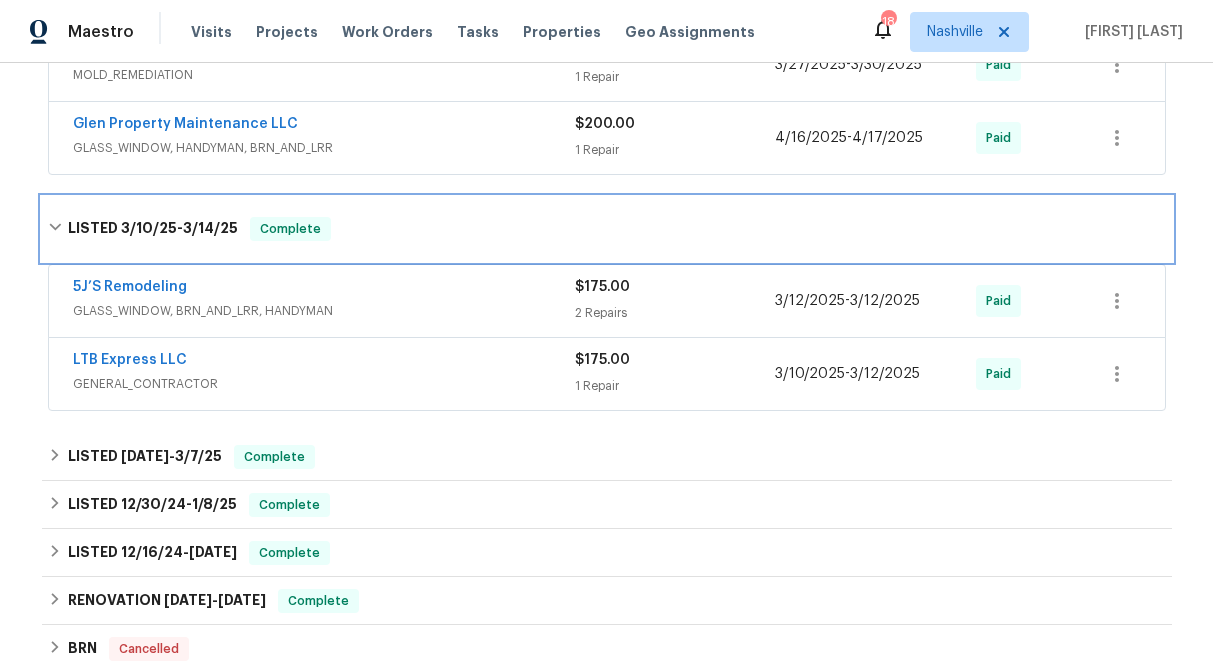 scroll, scrollTop: 1727, scrollLeft: 0, axis: vertical 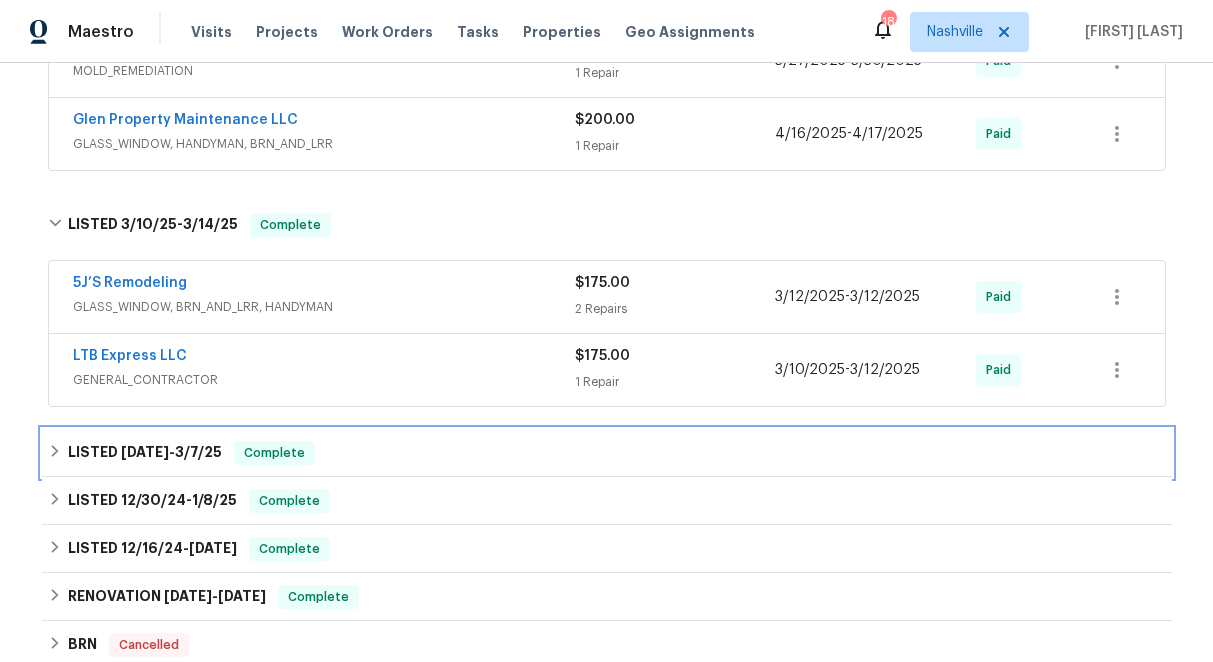 click 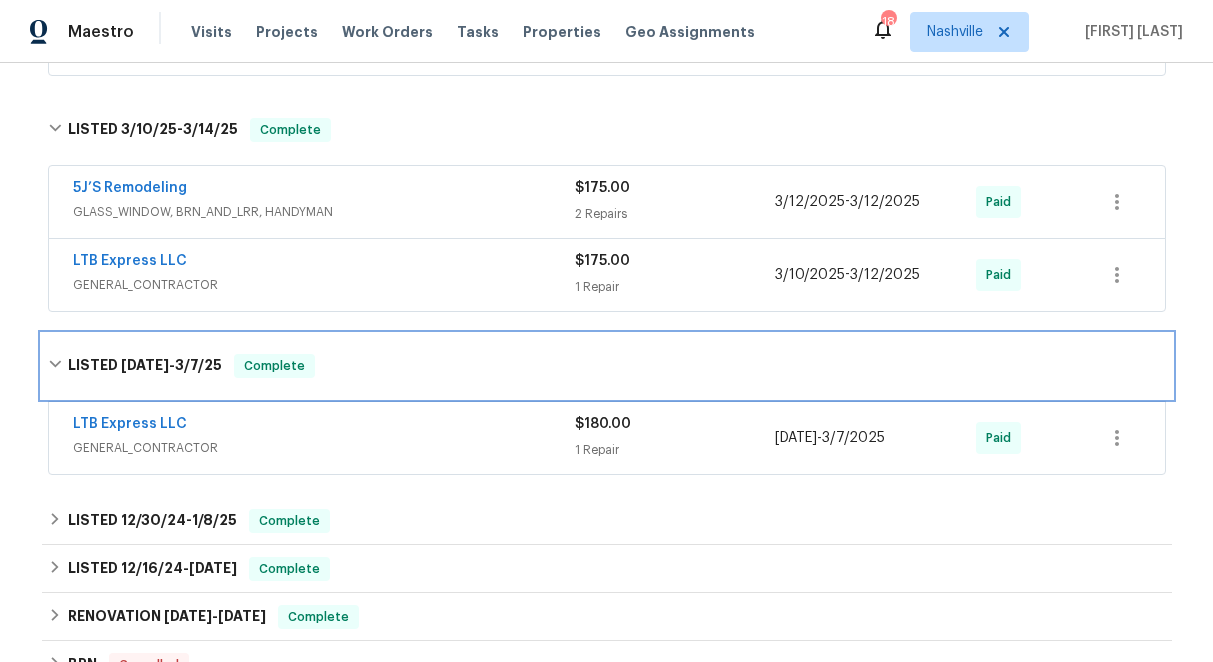 scroll, scrollTop: 1843, scrollLeft: 0, axis: vertical 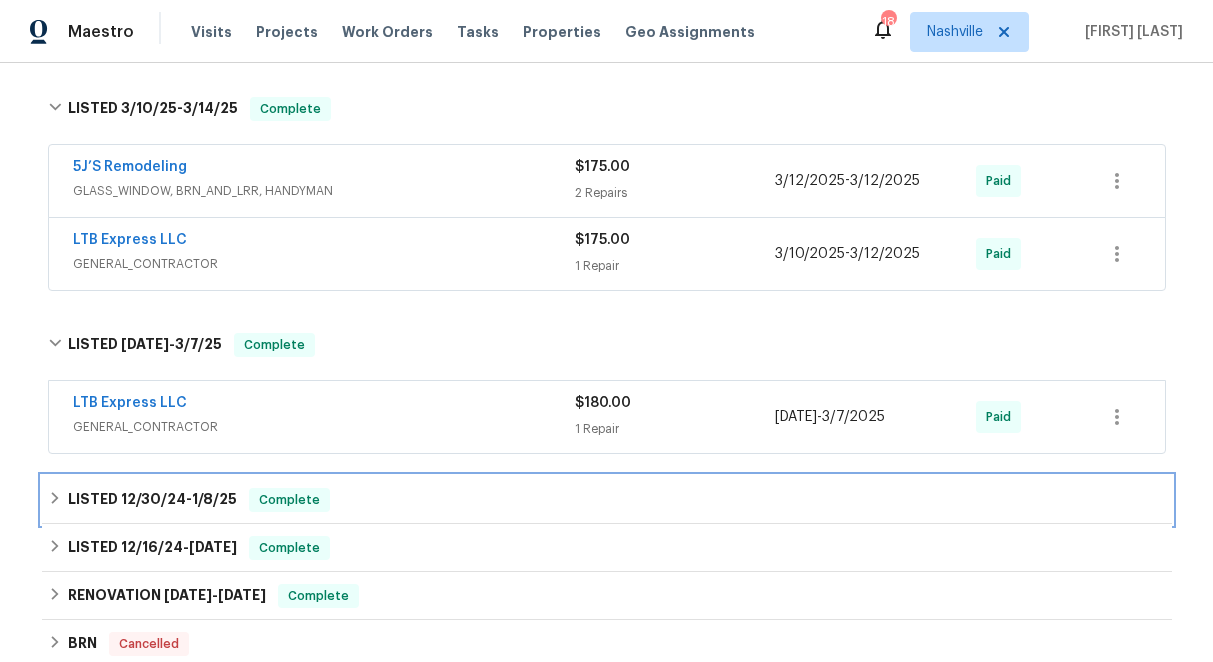 click 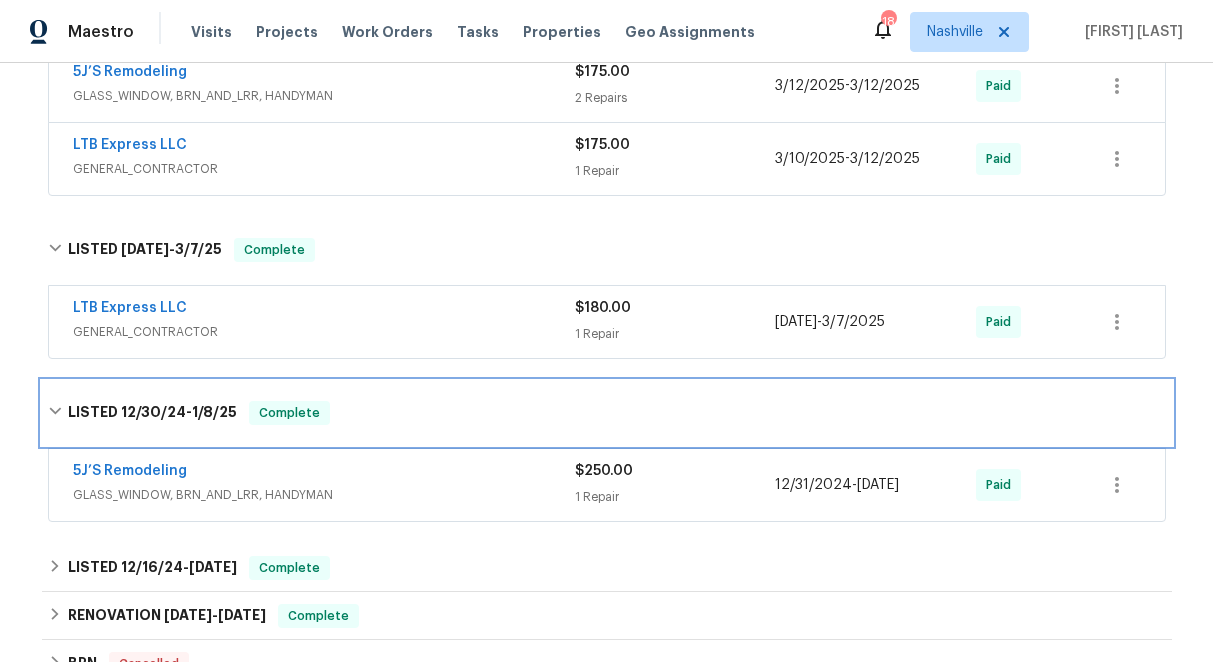 scroll, scrollTop: 1988, scrollLeft: 0, axis: vertical 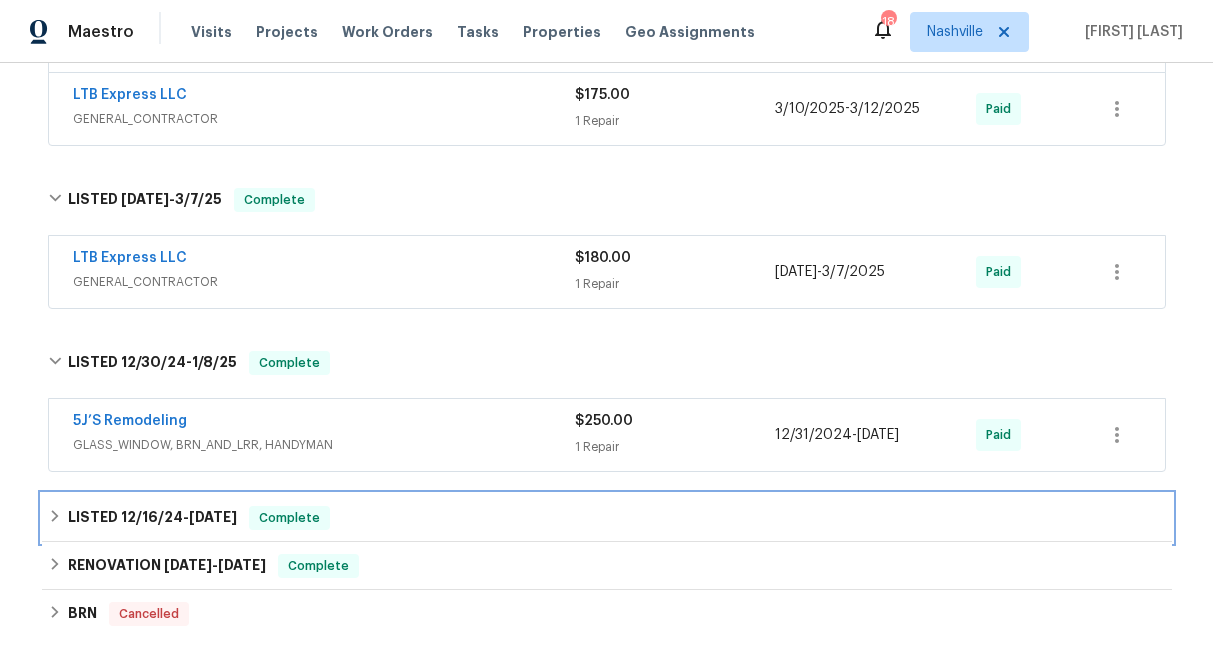click 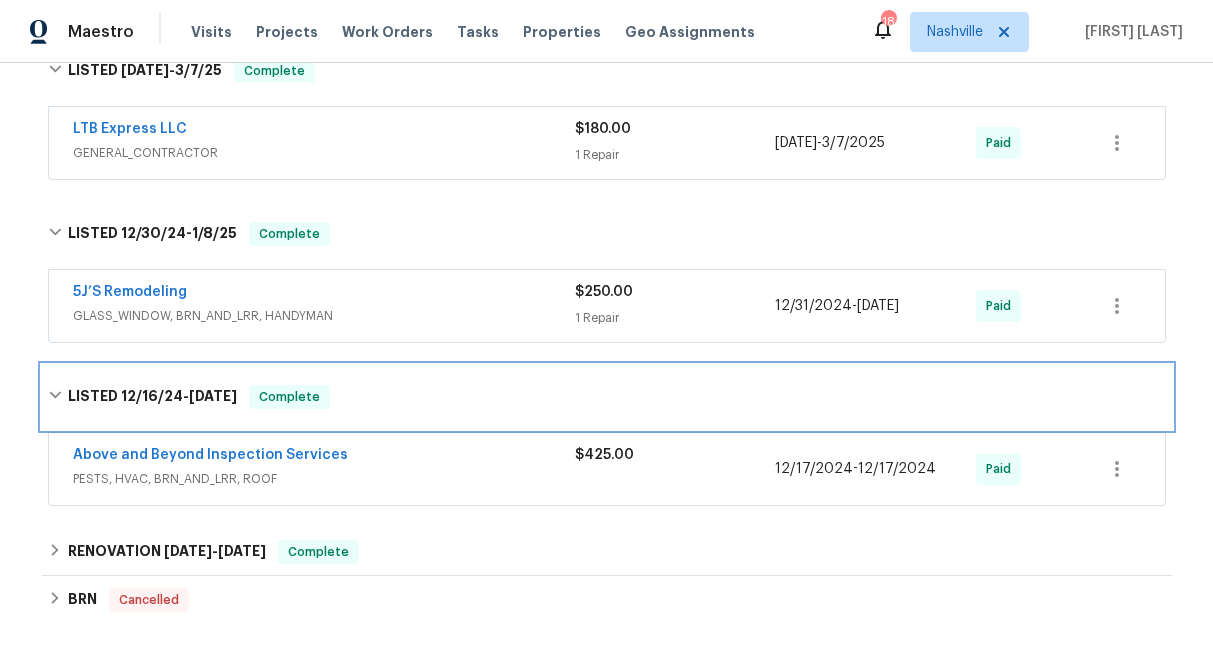 scroll, scrollTop: 2125, scrollLeft: 0, axis: vertical 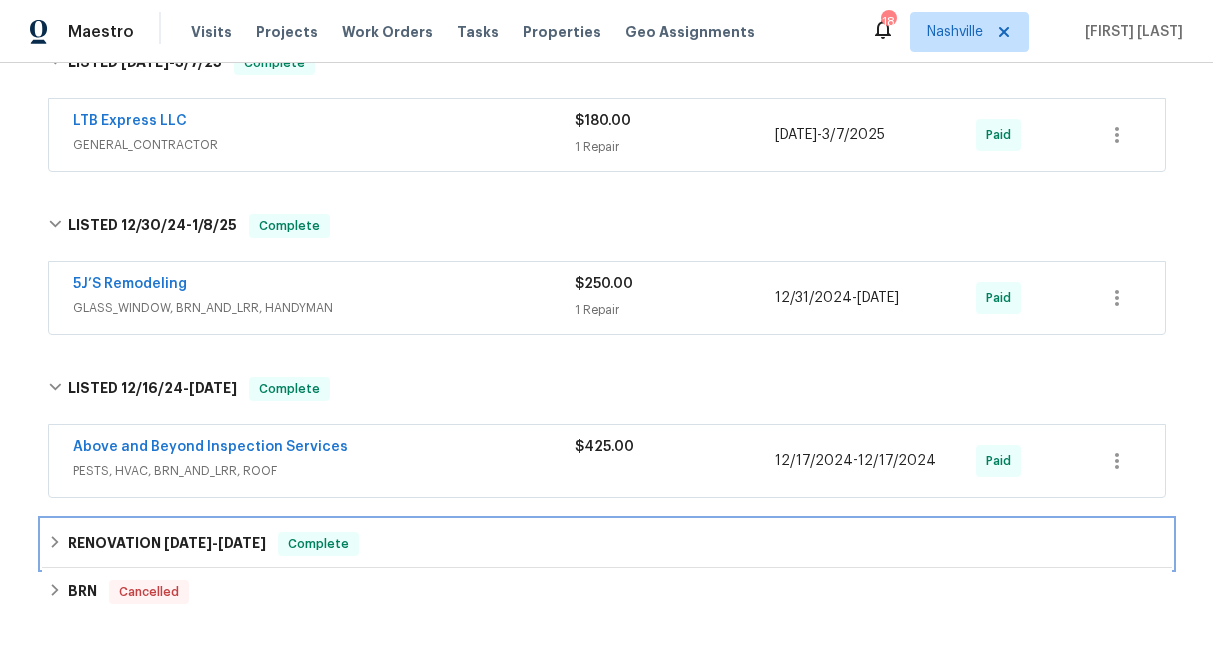 click 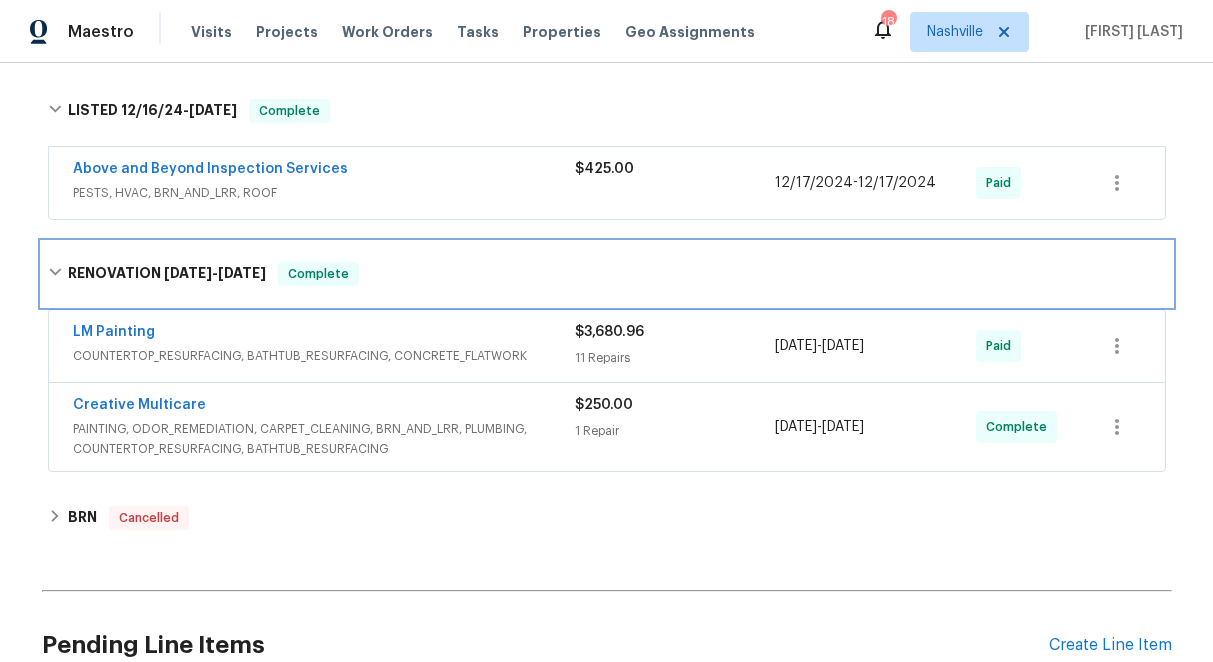 scroll, scrollTop: 2407, scrollLeft: 0, axis: vertical 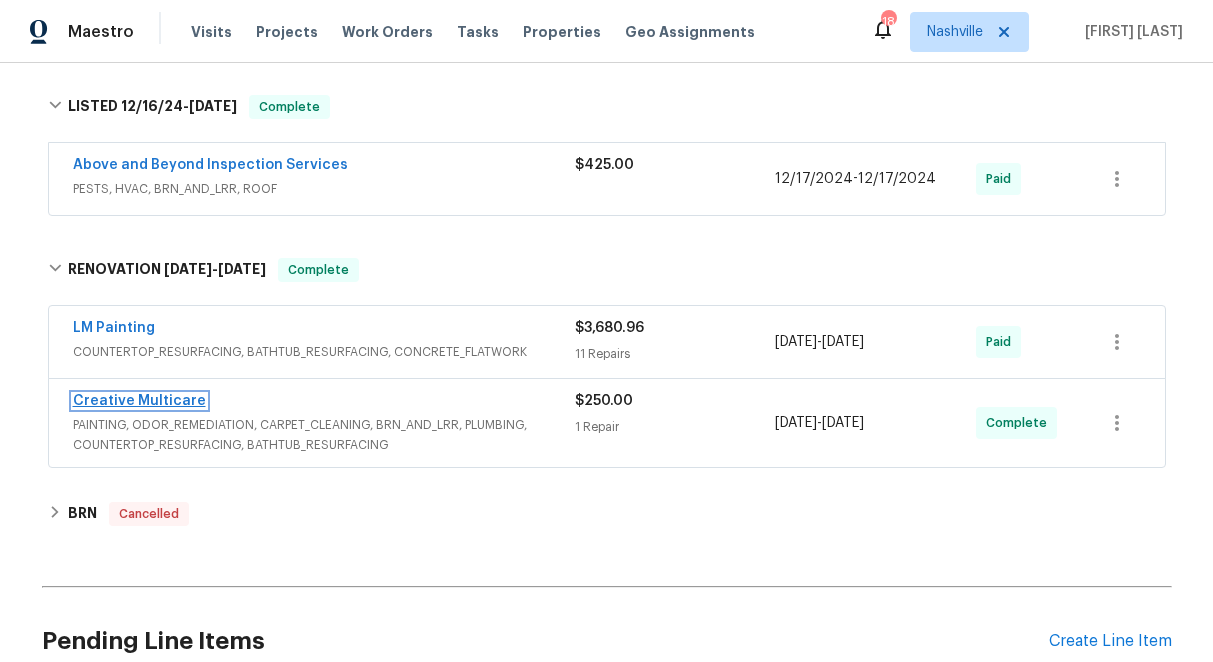 click on "Creative Multicare" at bounding box center (139, 401) 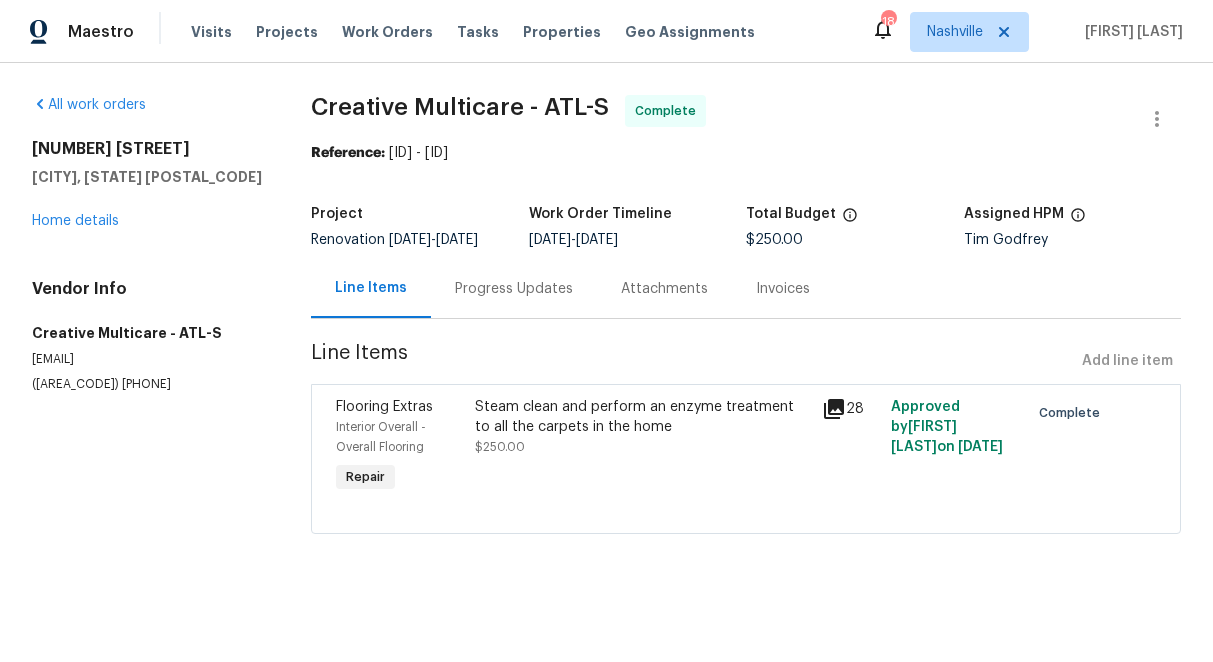 click on "[NUMBER] [STREET] [CITY], [STATE] [POSTAL_CODE] Home details" at bounding box center (147, 185) 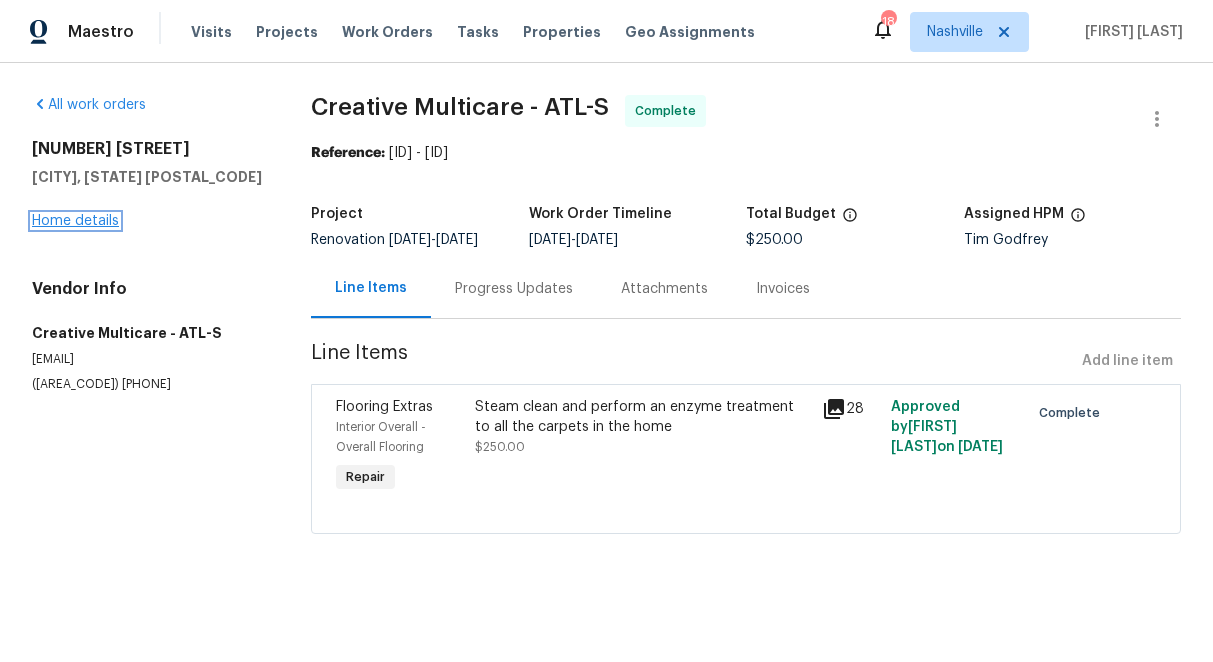 click on "Home details" at bounding box center (75, 221) 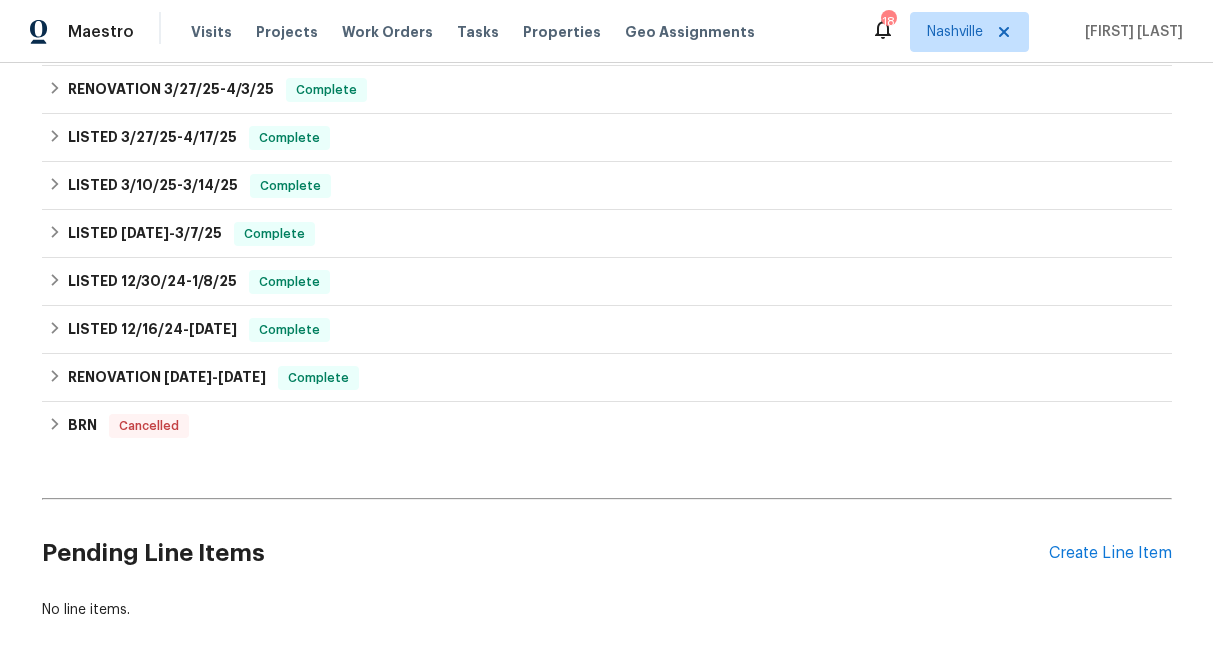 scroll, scrollTop: 714, scrollLeft: 0, axis: vertical 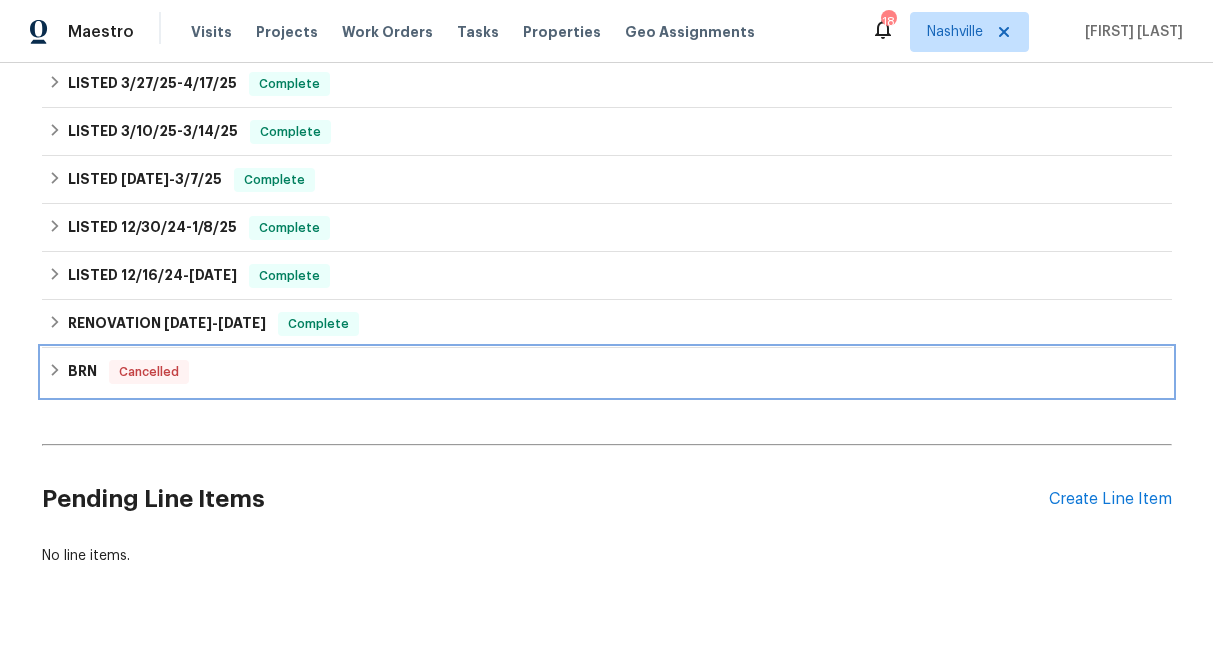 click 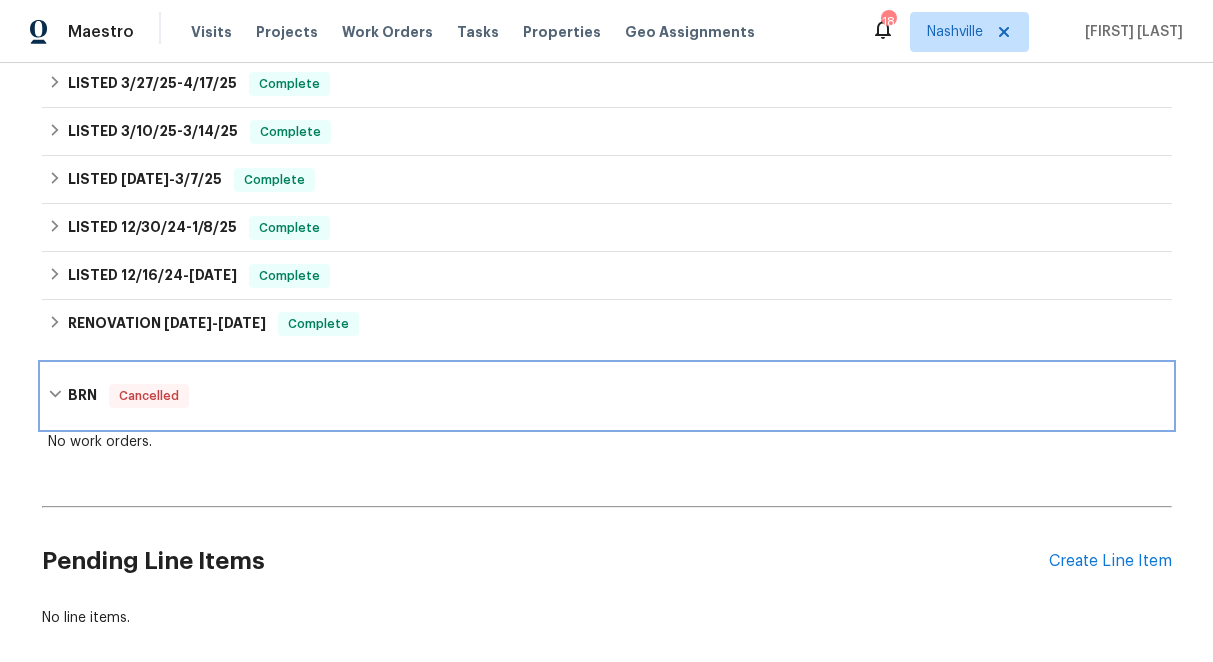 click 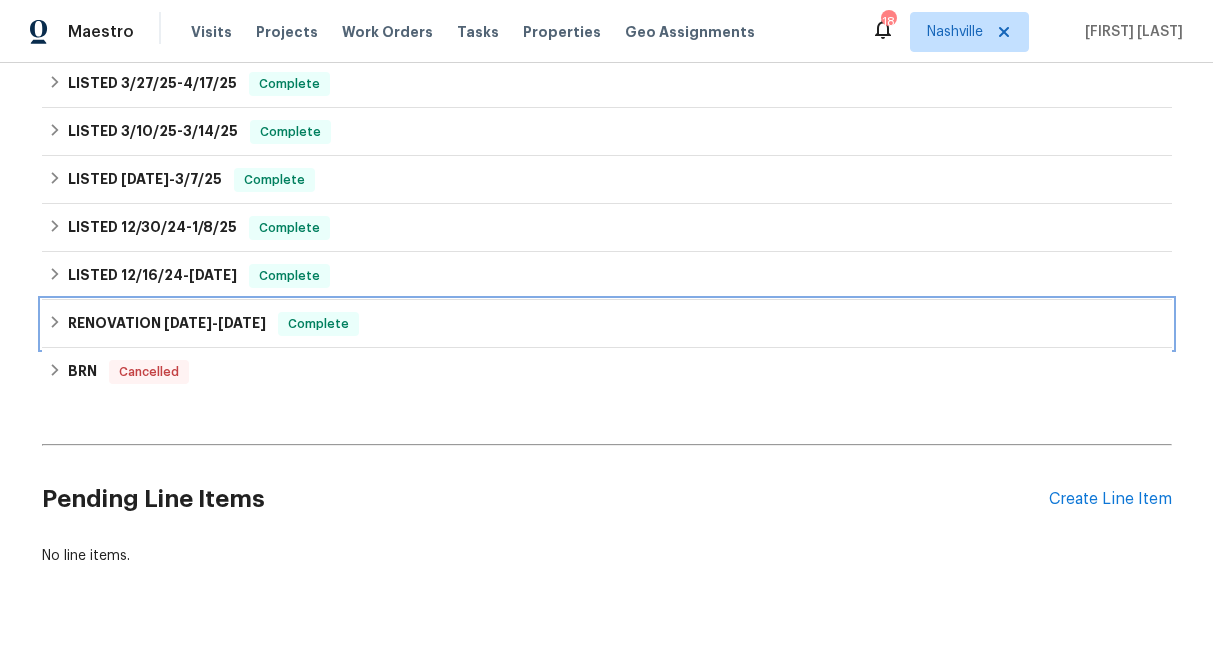 click 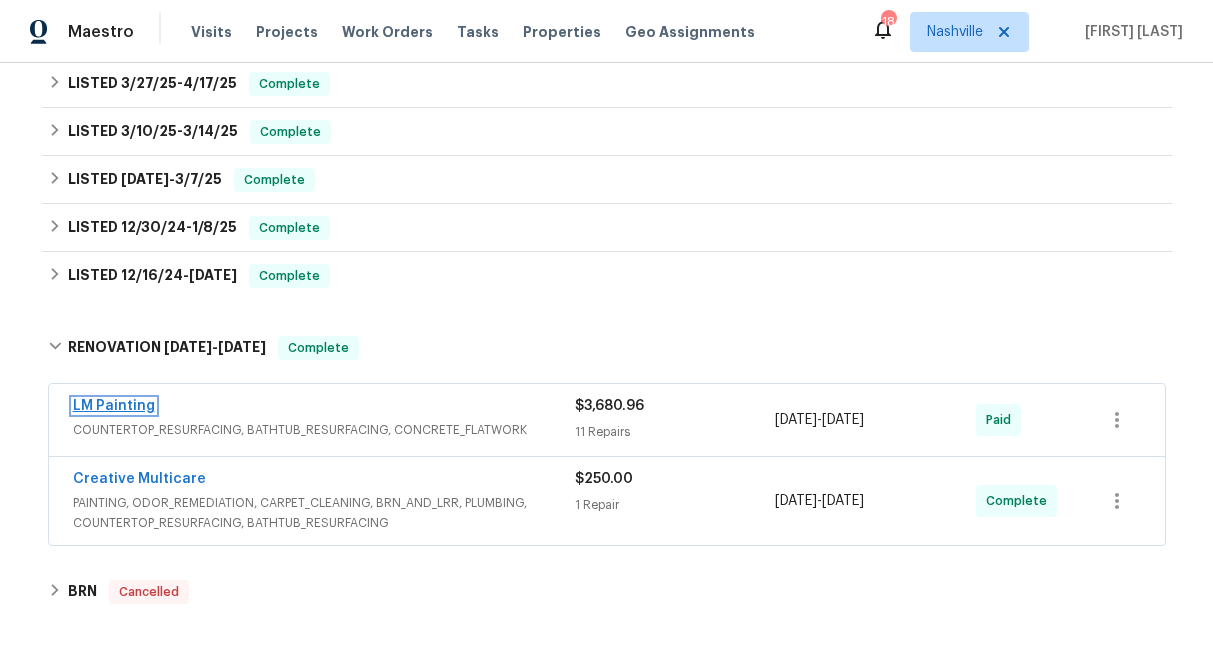 click on "LM Painting" at bounding box center [114, 406] 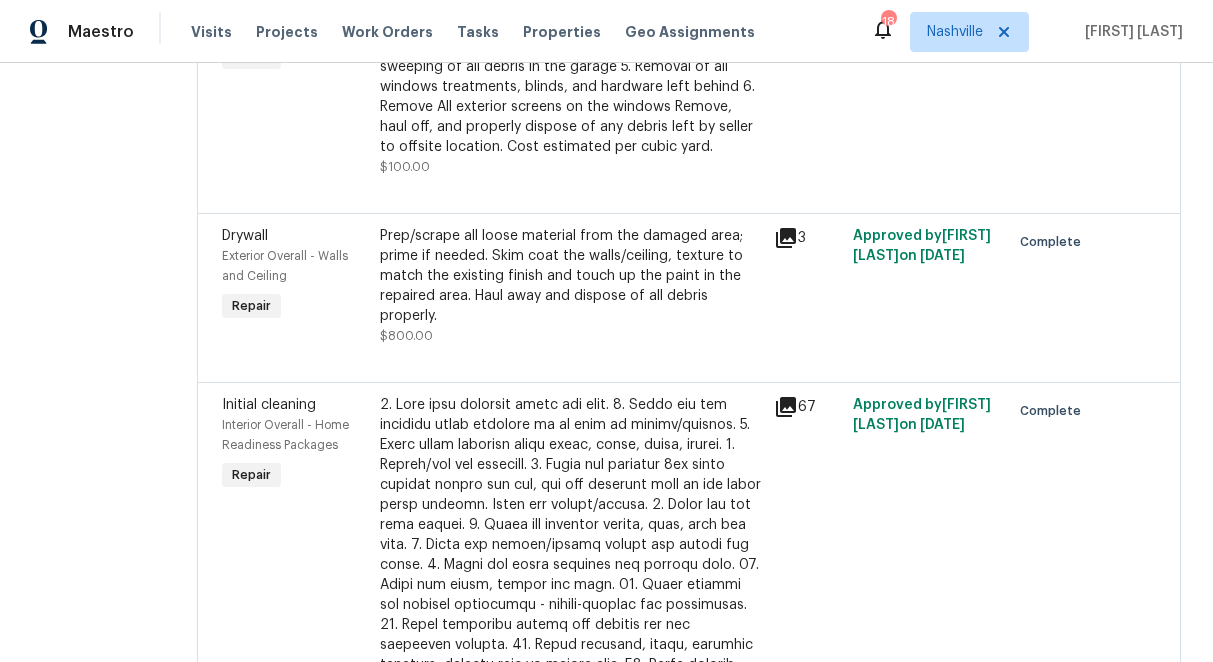 scroll, scrollTop: 611, scrollLeft: 0, axis: vertical 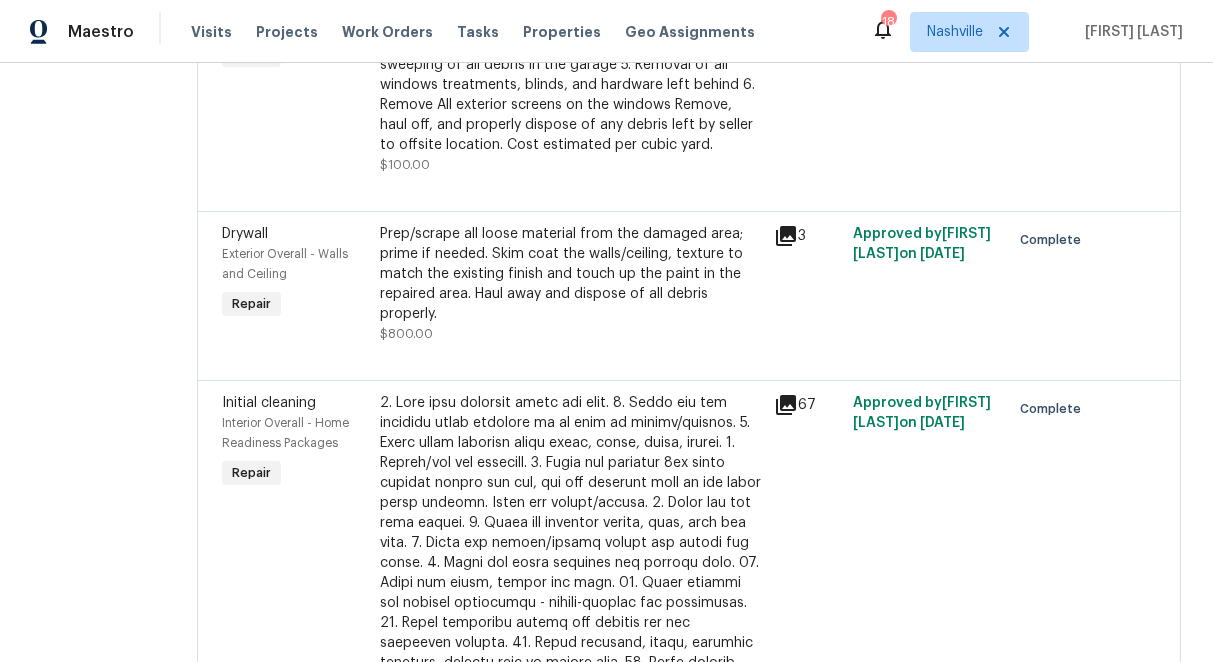 click 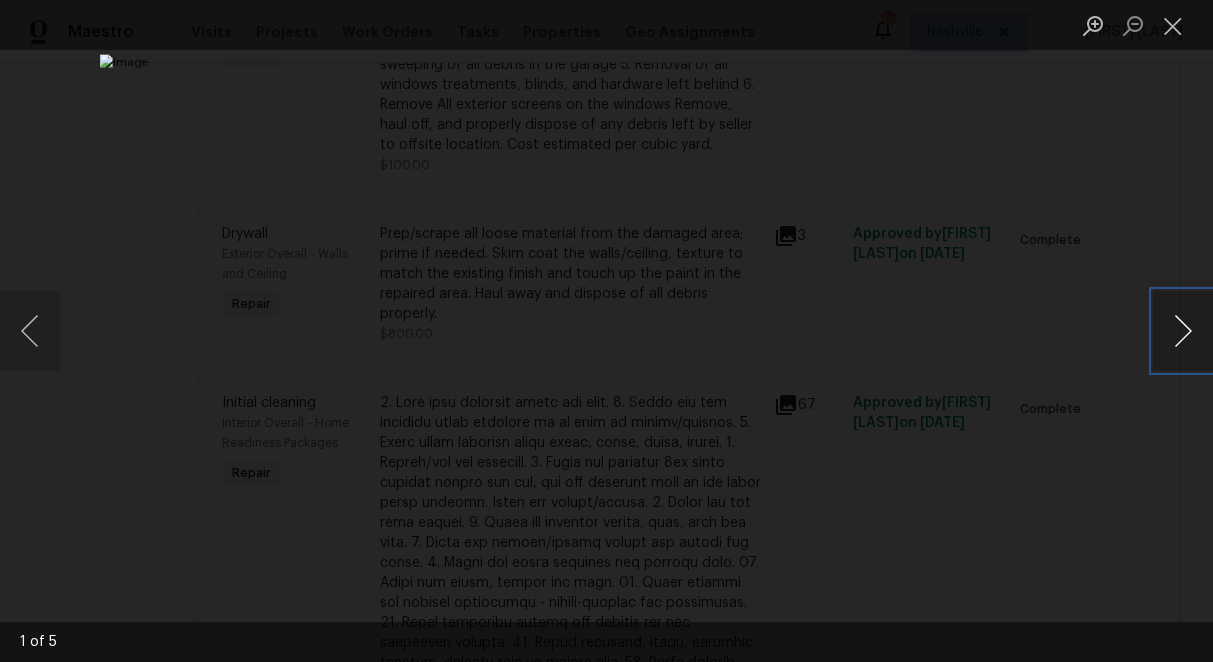 click at bounding box center (1183, 331) 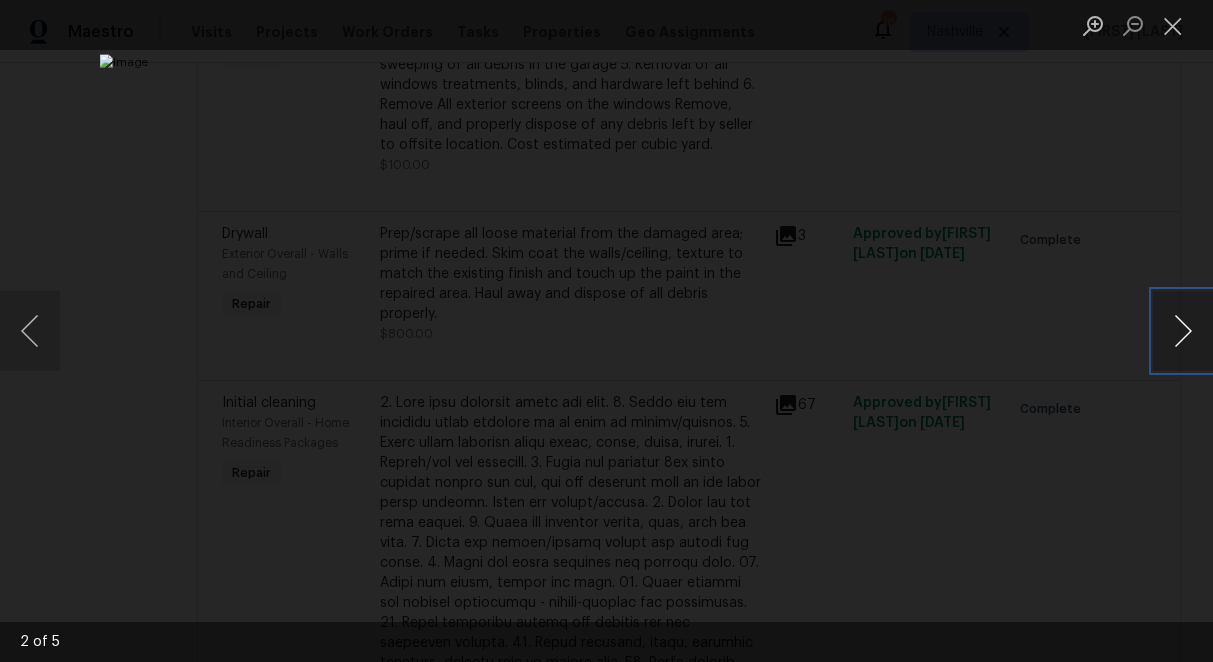 click at bounding box center [1183, 331] 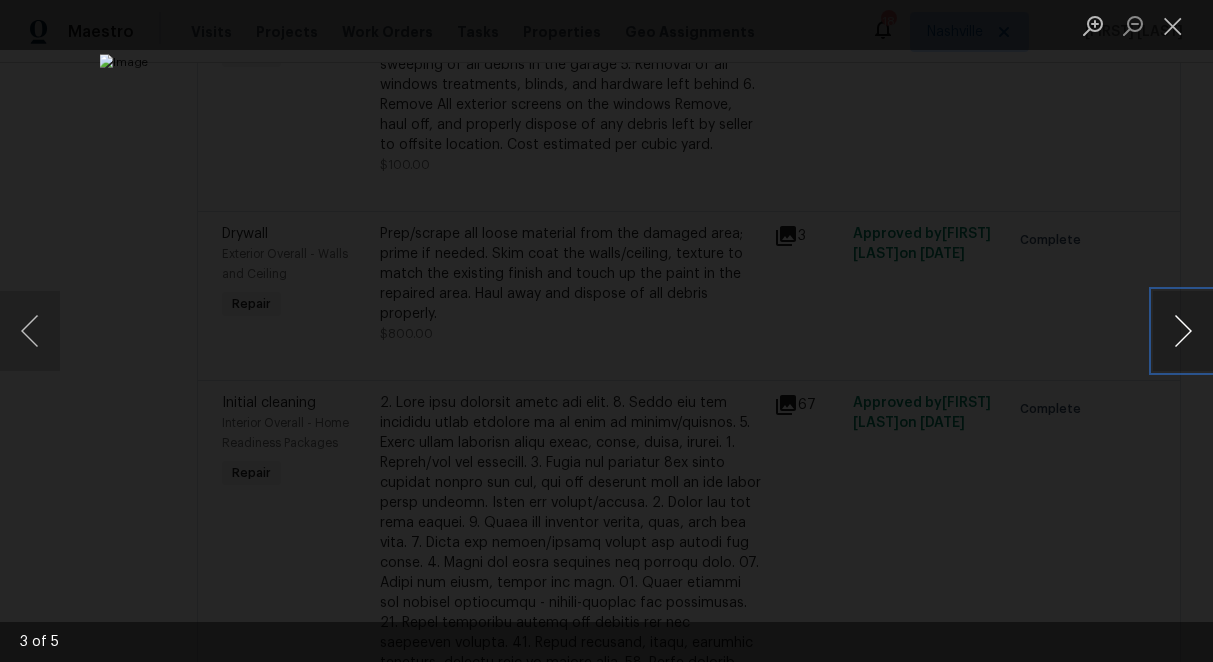 click at bounding box center (1183, 331) 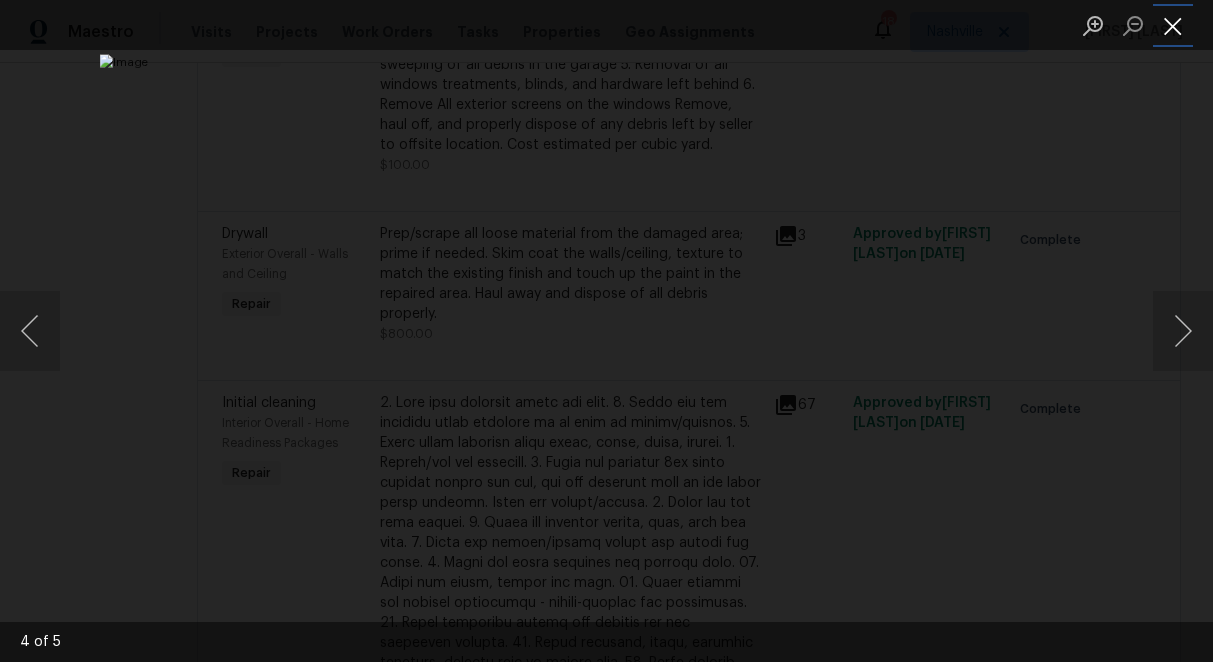 click at bounding box center [1173, 25] 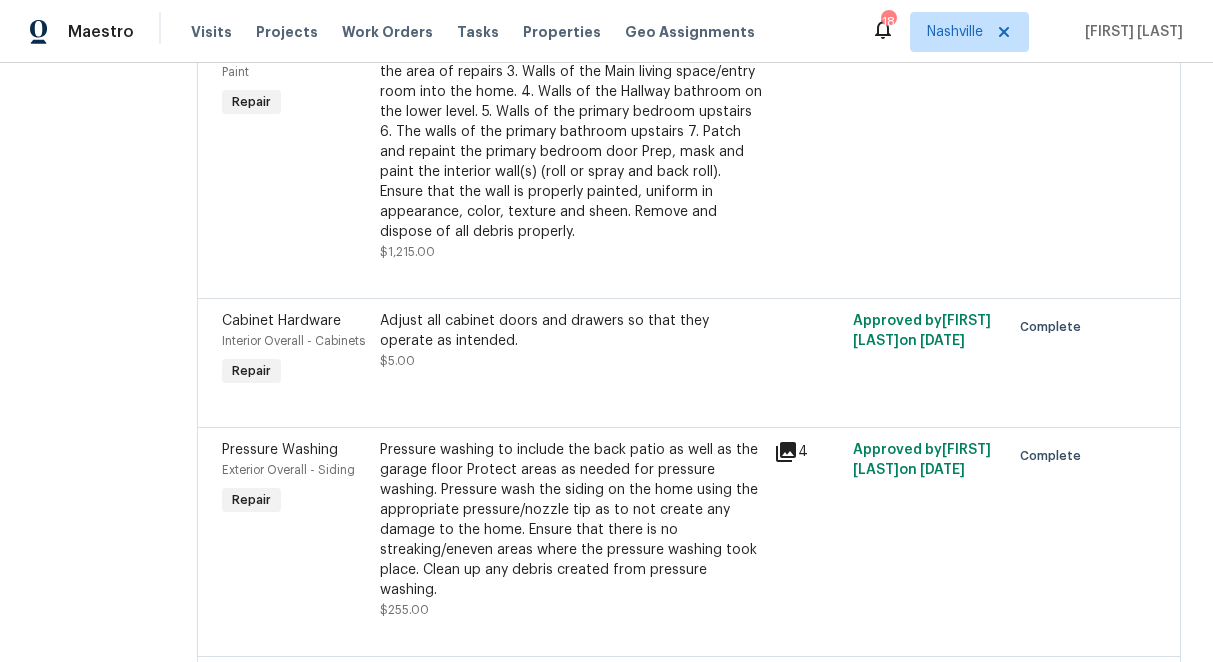 scroll, scrollTop: 1916, scrollLeft: 0, axis: vertical 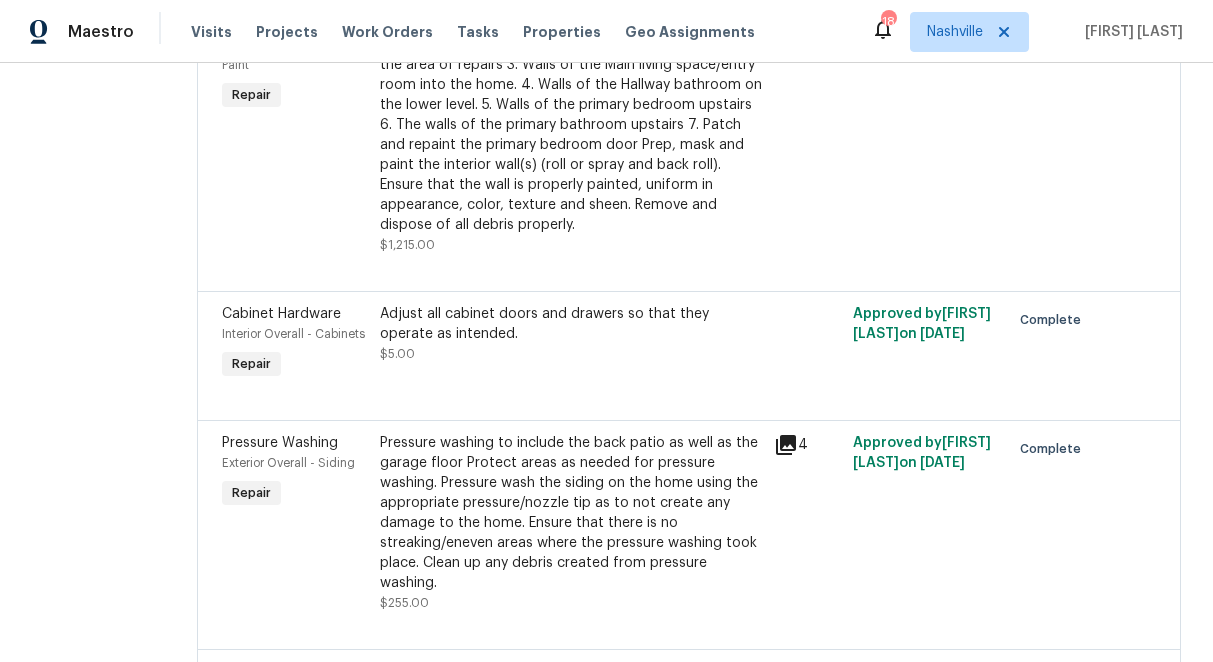 click 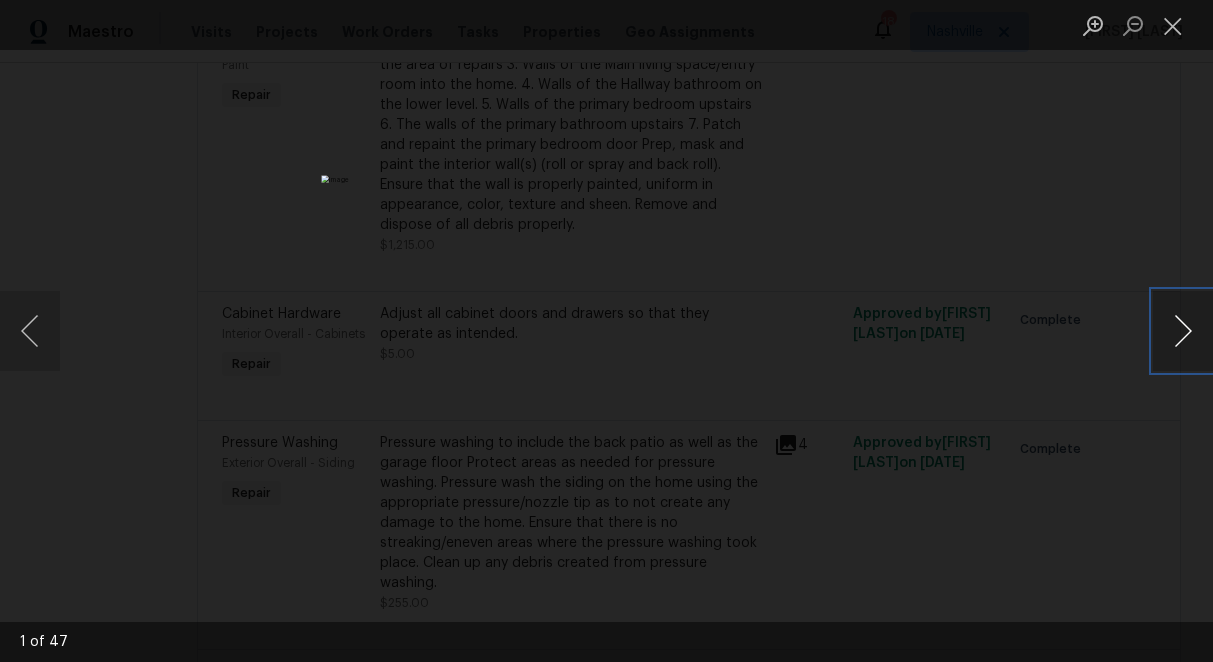 click at bounding box center (1183, 331) 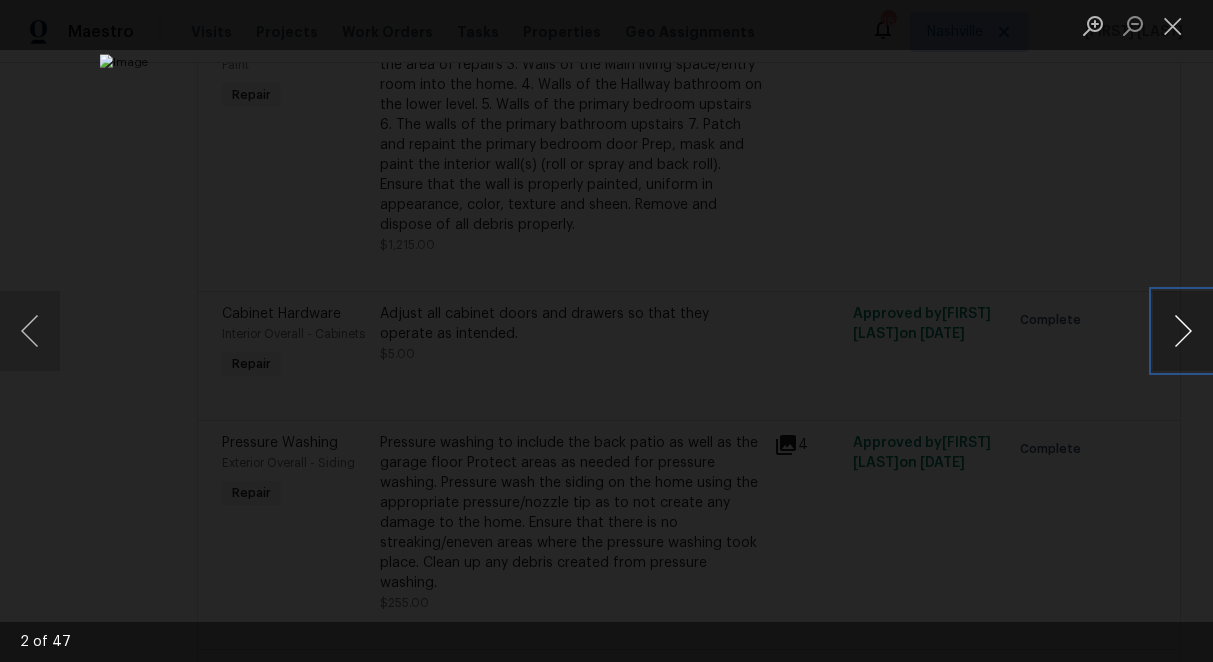 click at bounding box center [1183, 331] 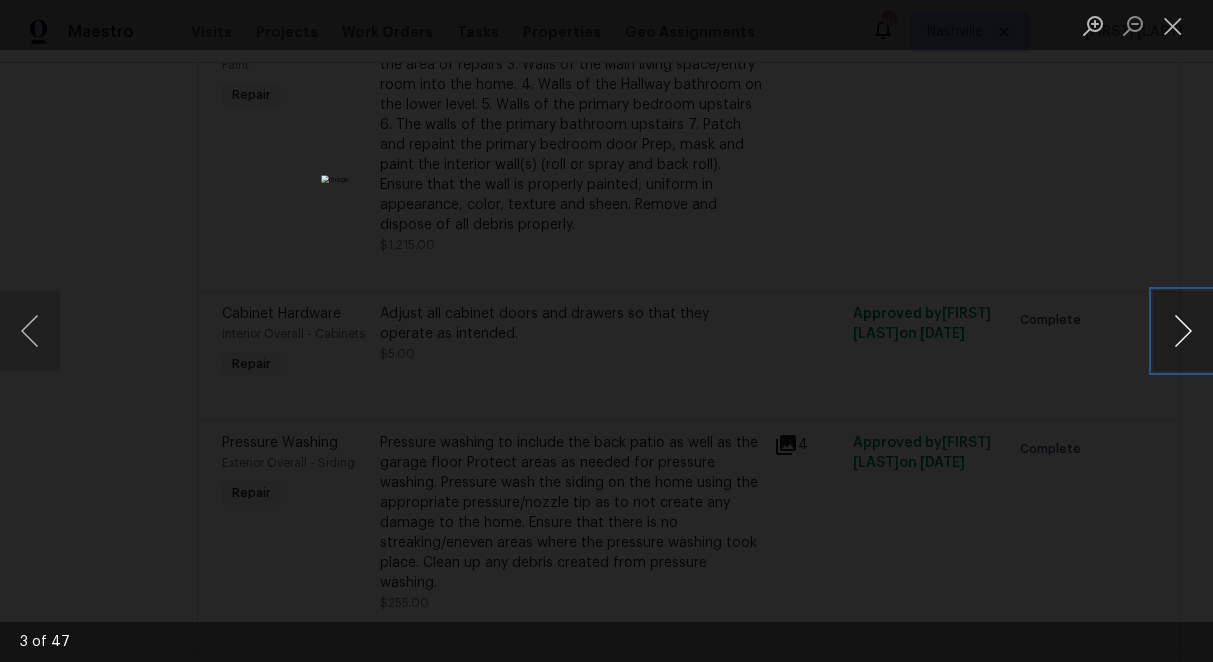 click at bounding box center (1183, 331) 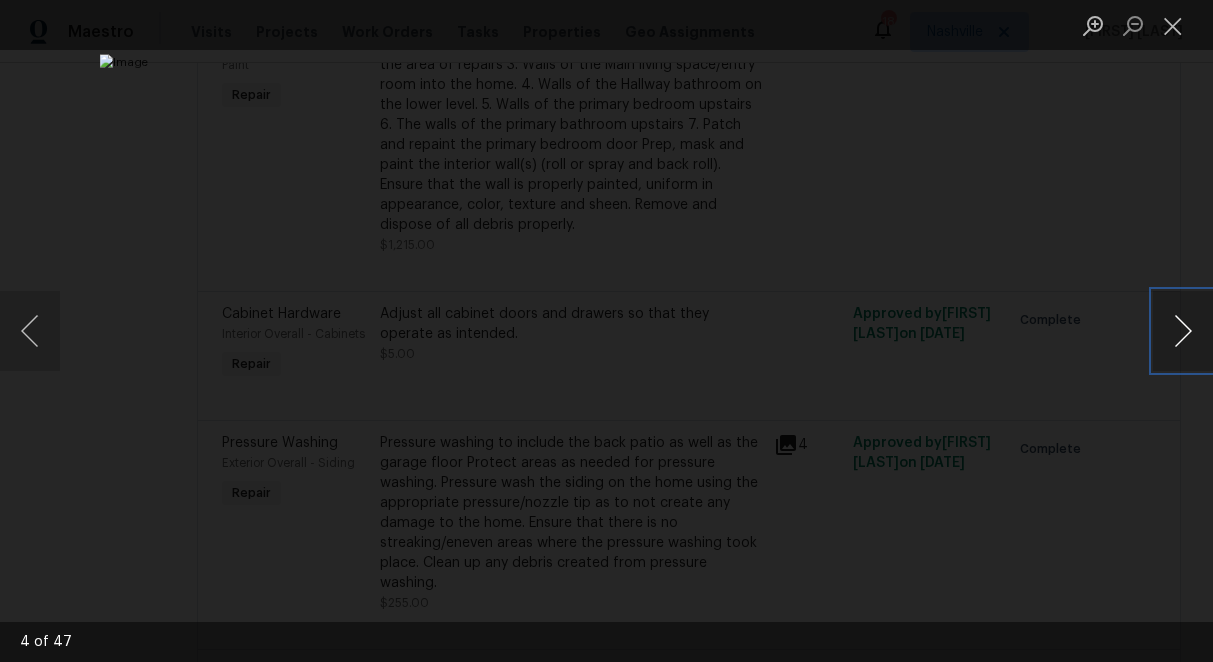 click at bounding box center [1183, 331] 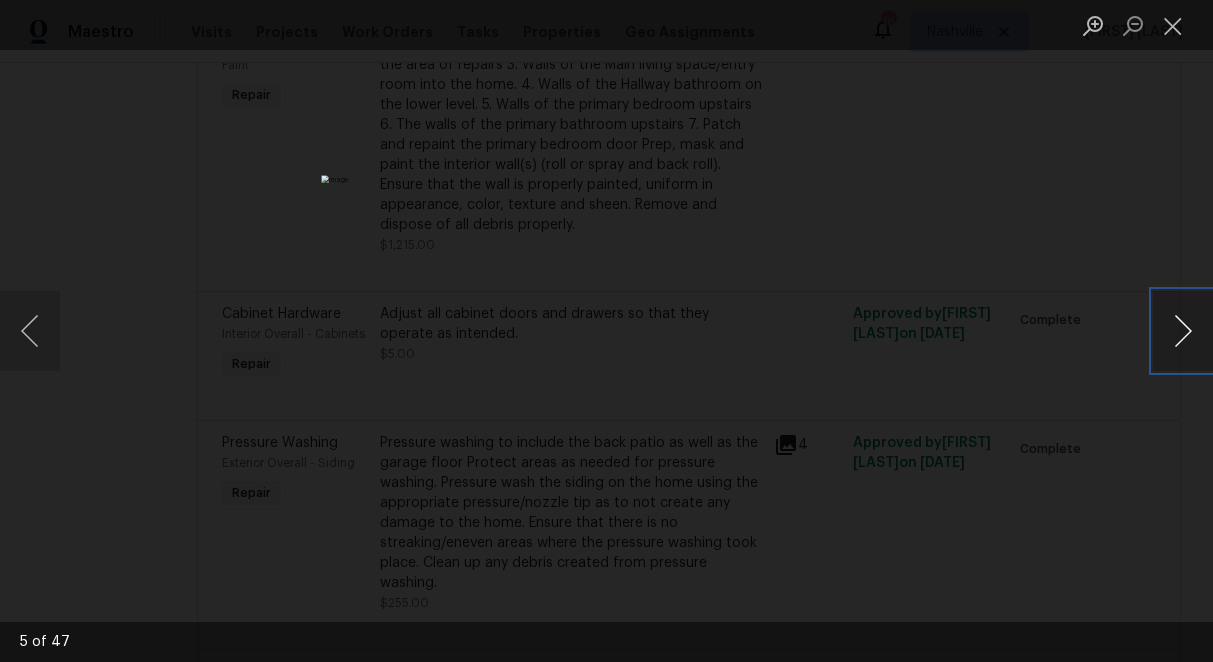 click at bounding box center [1183, 331] 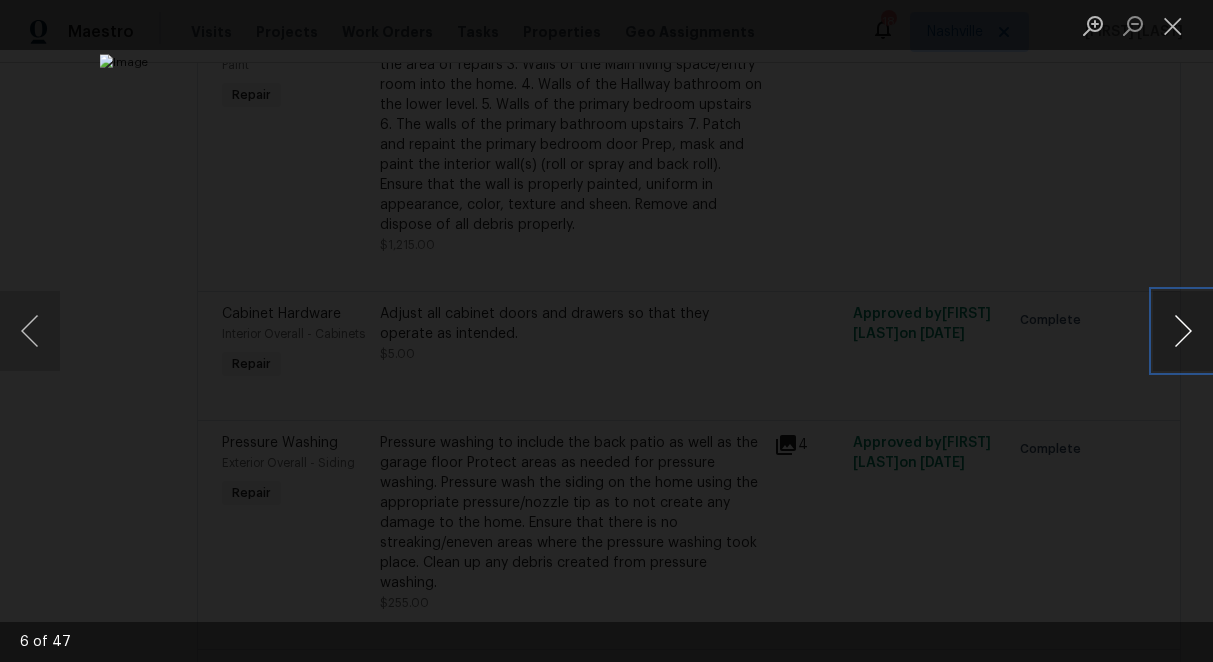 click at bounding box center [1183, 331] 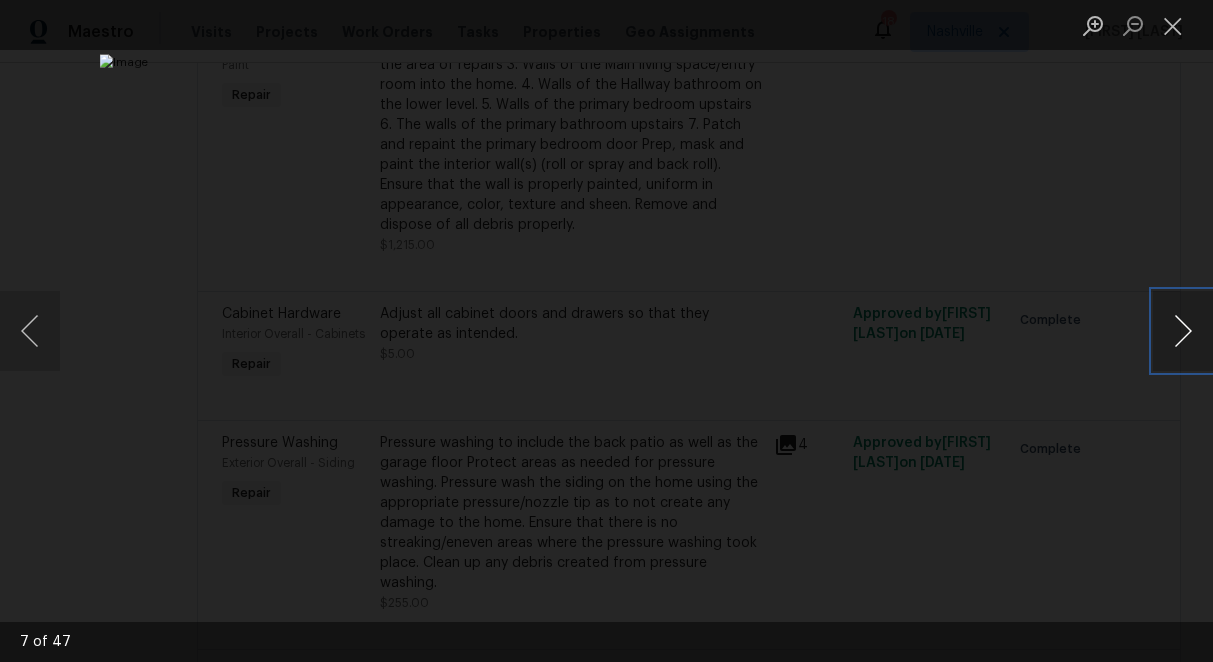 click at bounding box center [1183, 331] 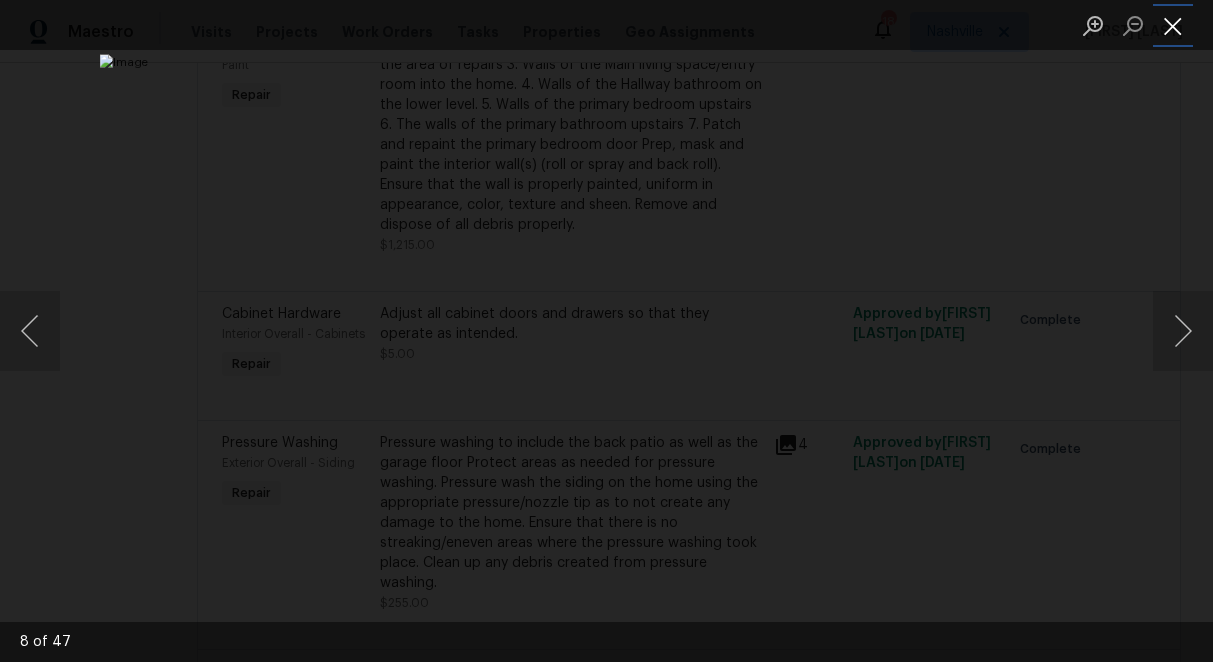 click at bounding box center [1173, 25] 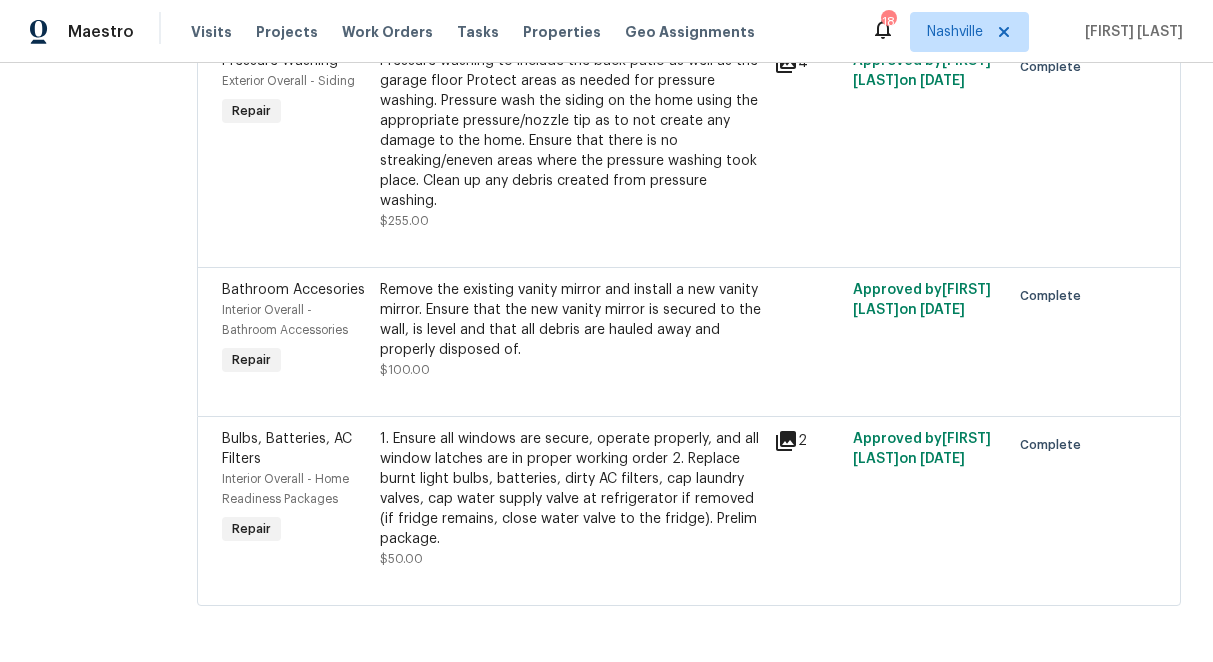 scroll, scrollTop: 2519, scrollLeft: 0, axis: vertical 